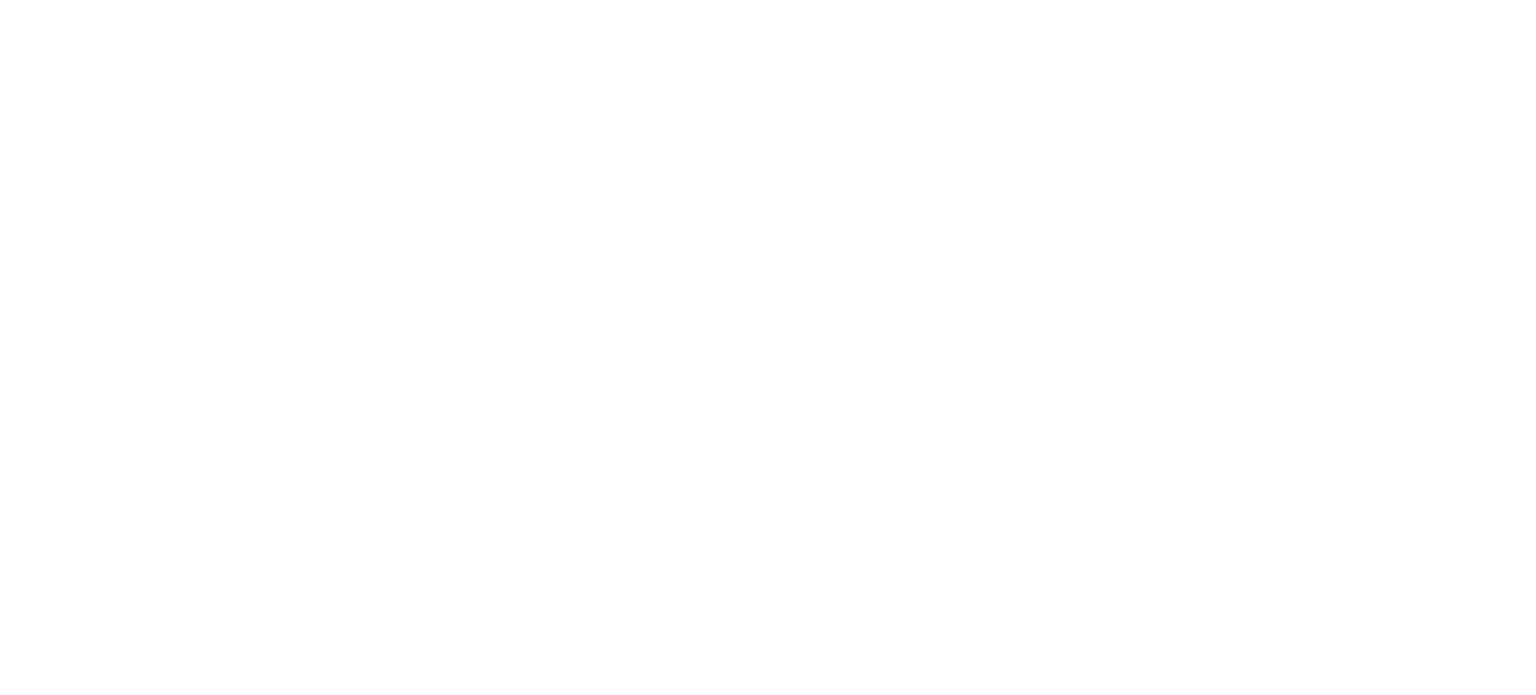 scroll, scrollTop: 0, scrollLeft: 0, axis: both 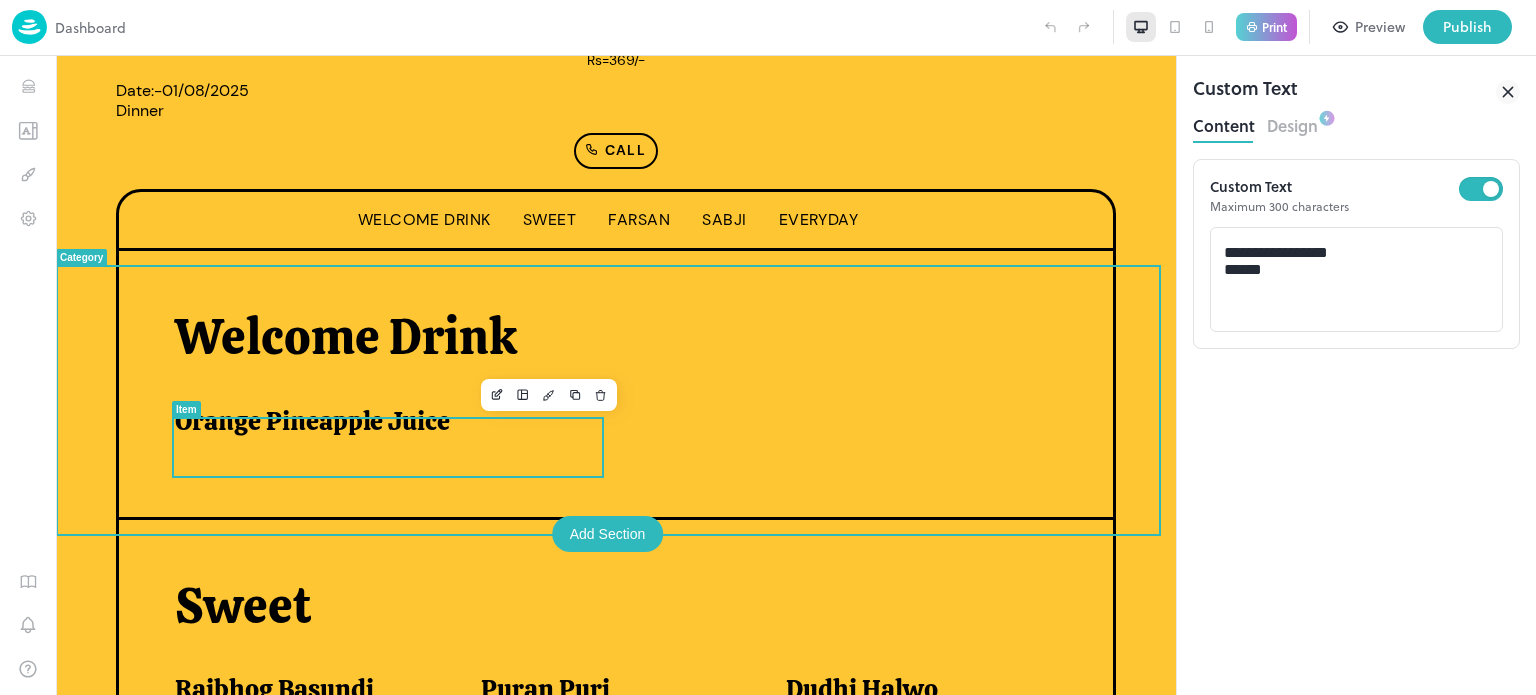 click on "Orange Pineapple Juice" at bounding box center [380, 421] 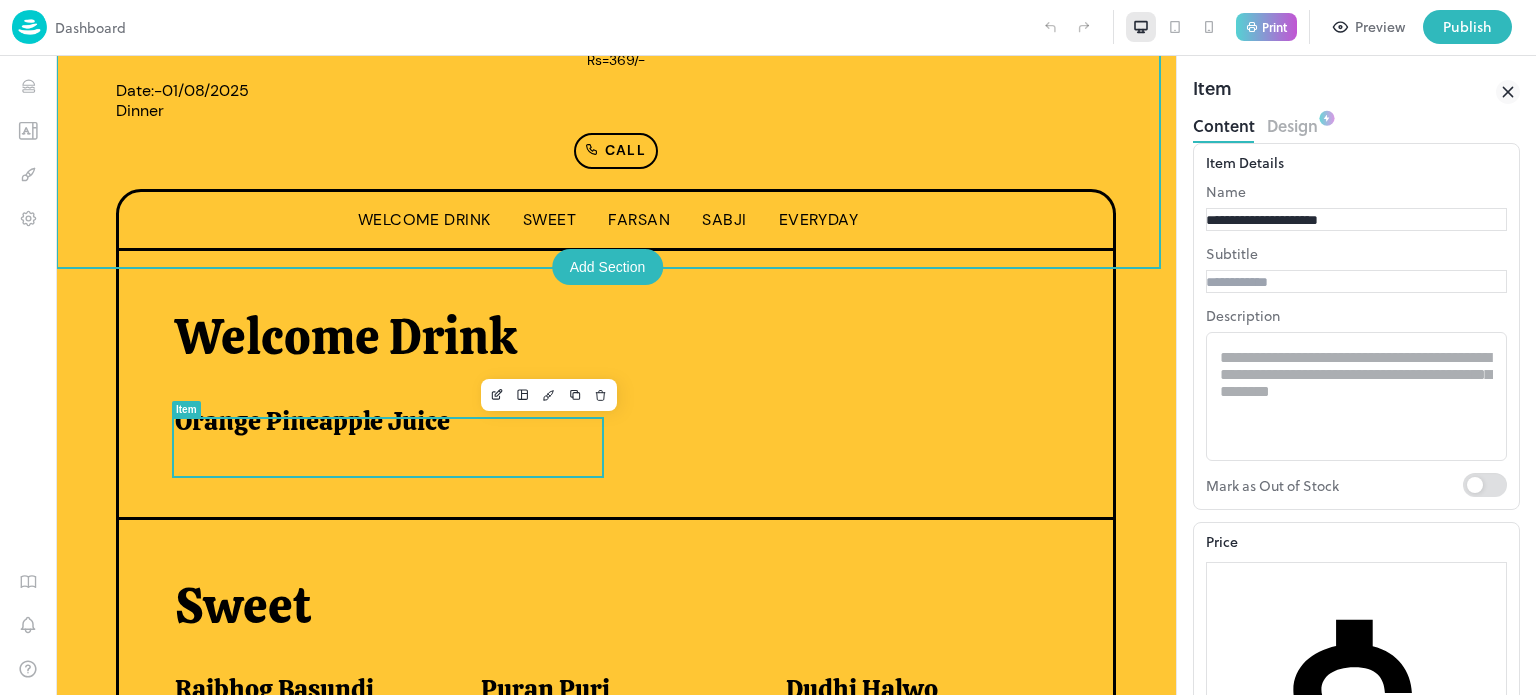 click on "**********" at bounding box center (1276, 220) 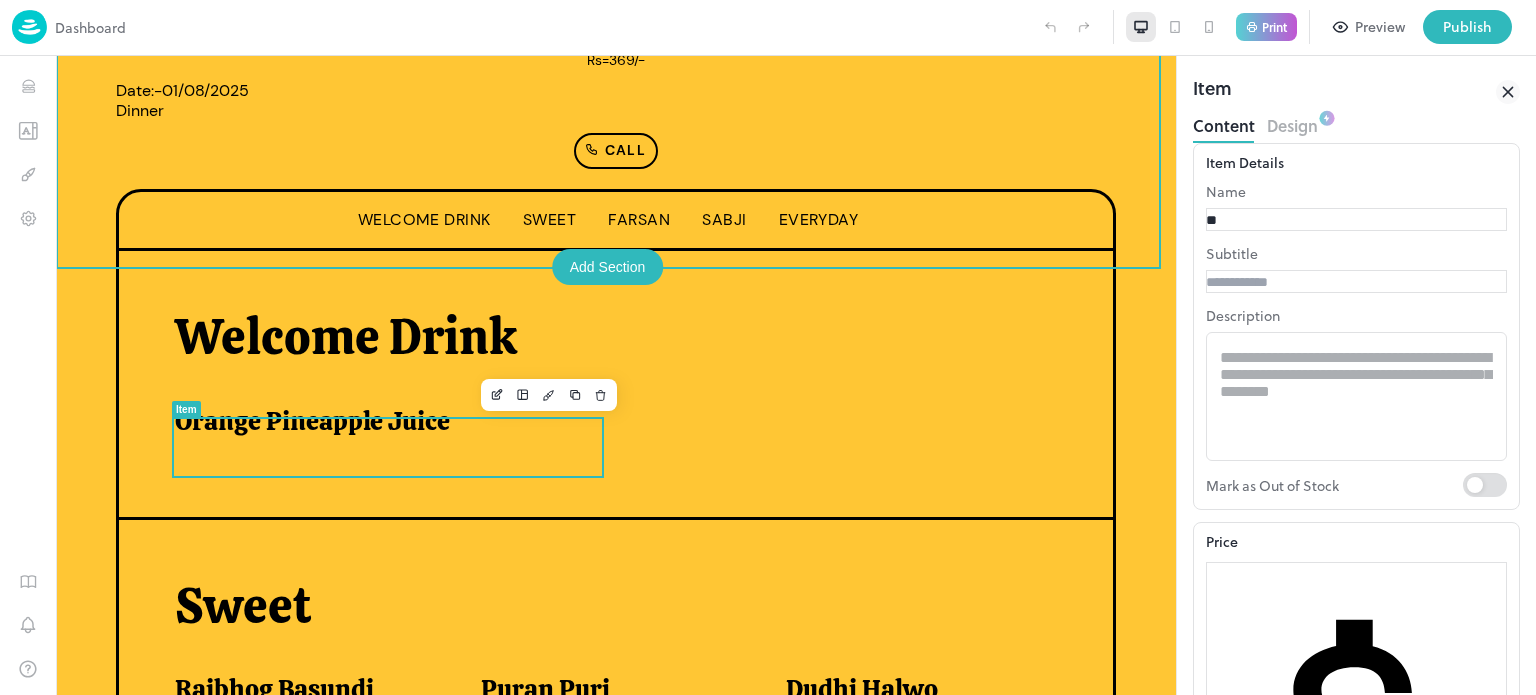 type on "*" 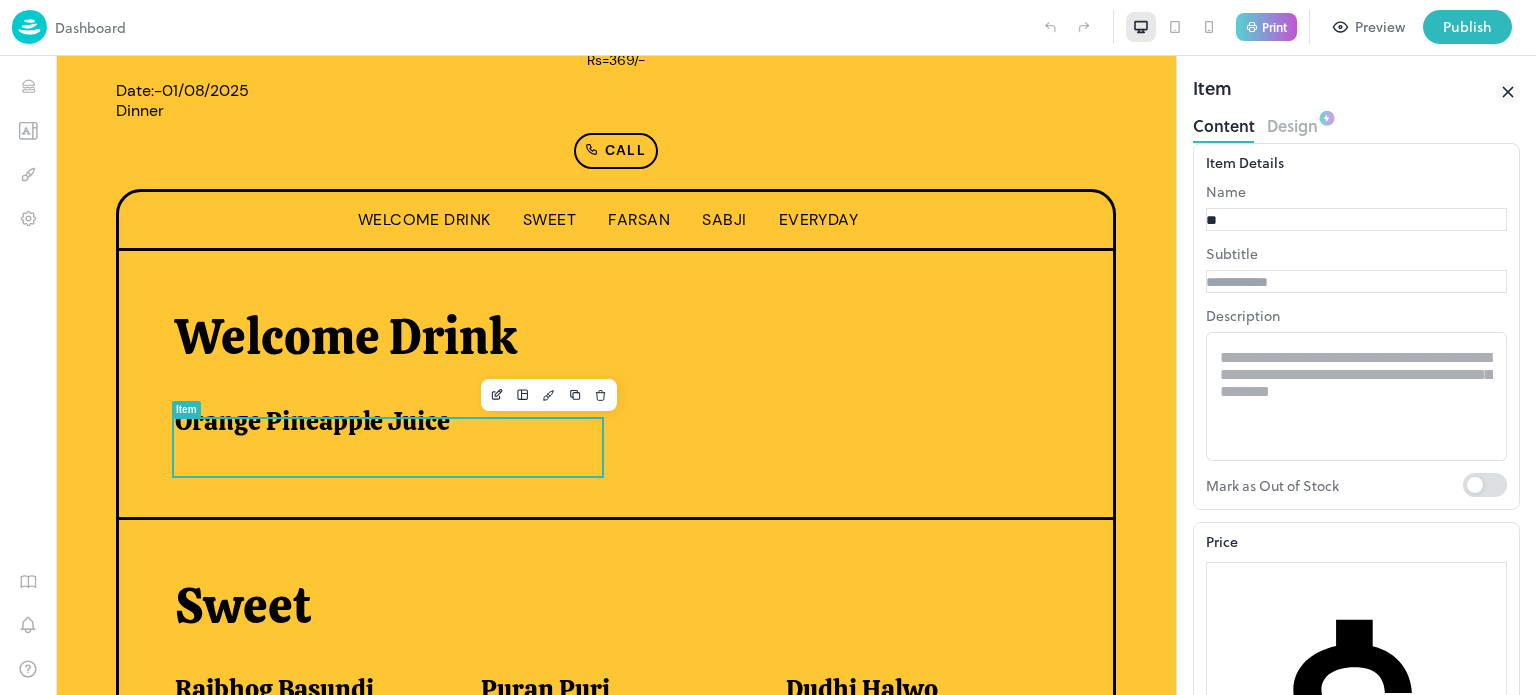 type on "**********" 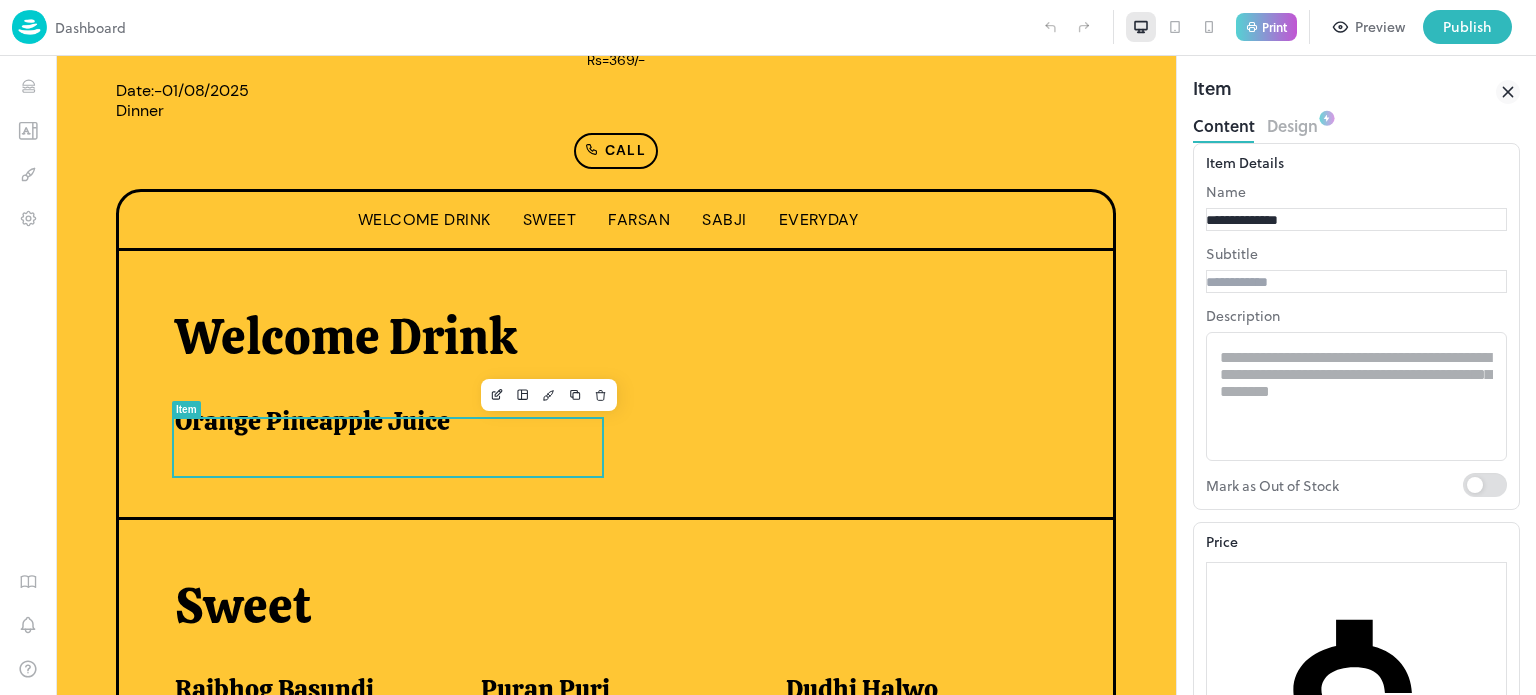 click on "Update Item" at bounding box center [1234, 1287] 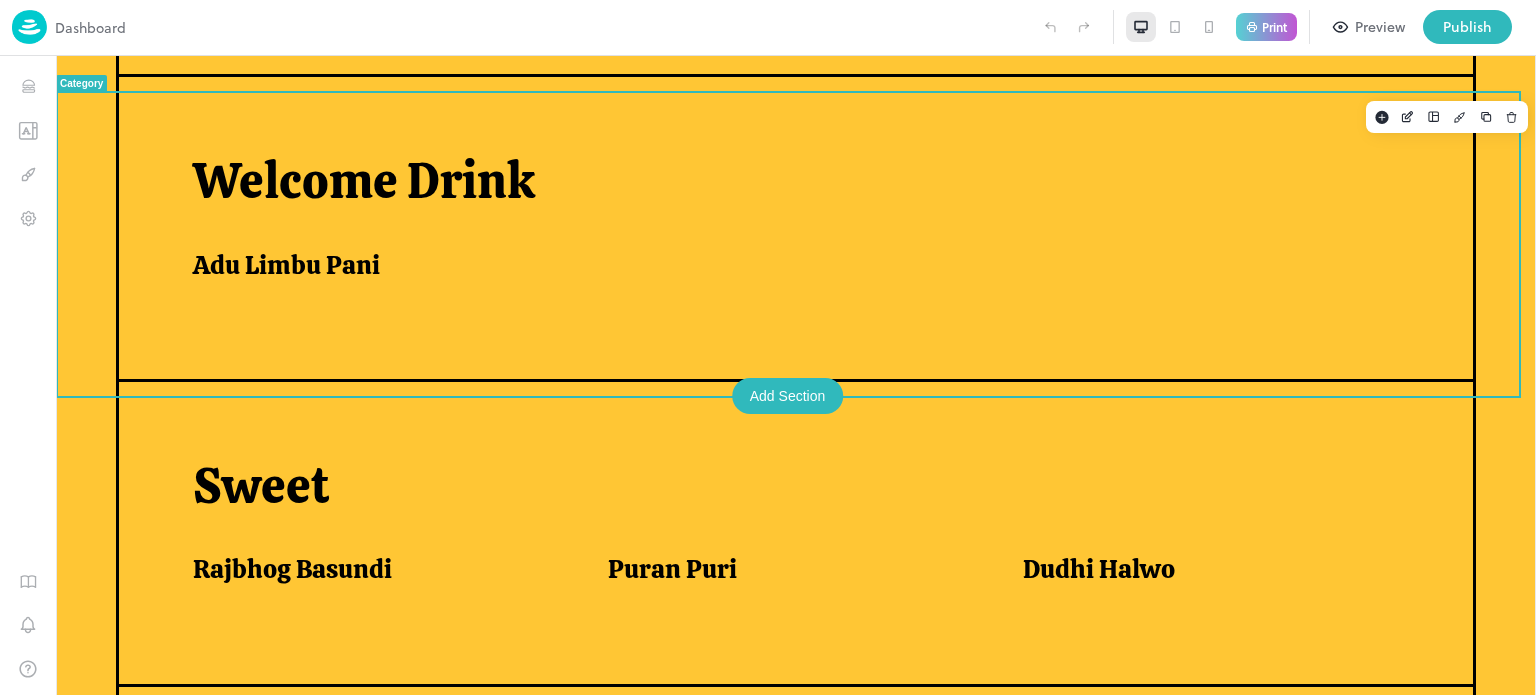 scroll, scrollTop: 572, scrollLeft: 0, axis: vertical 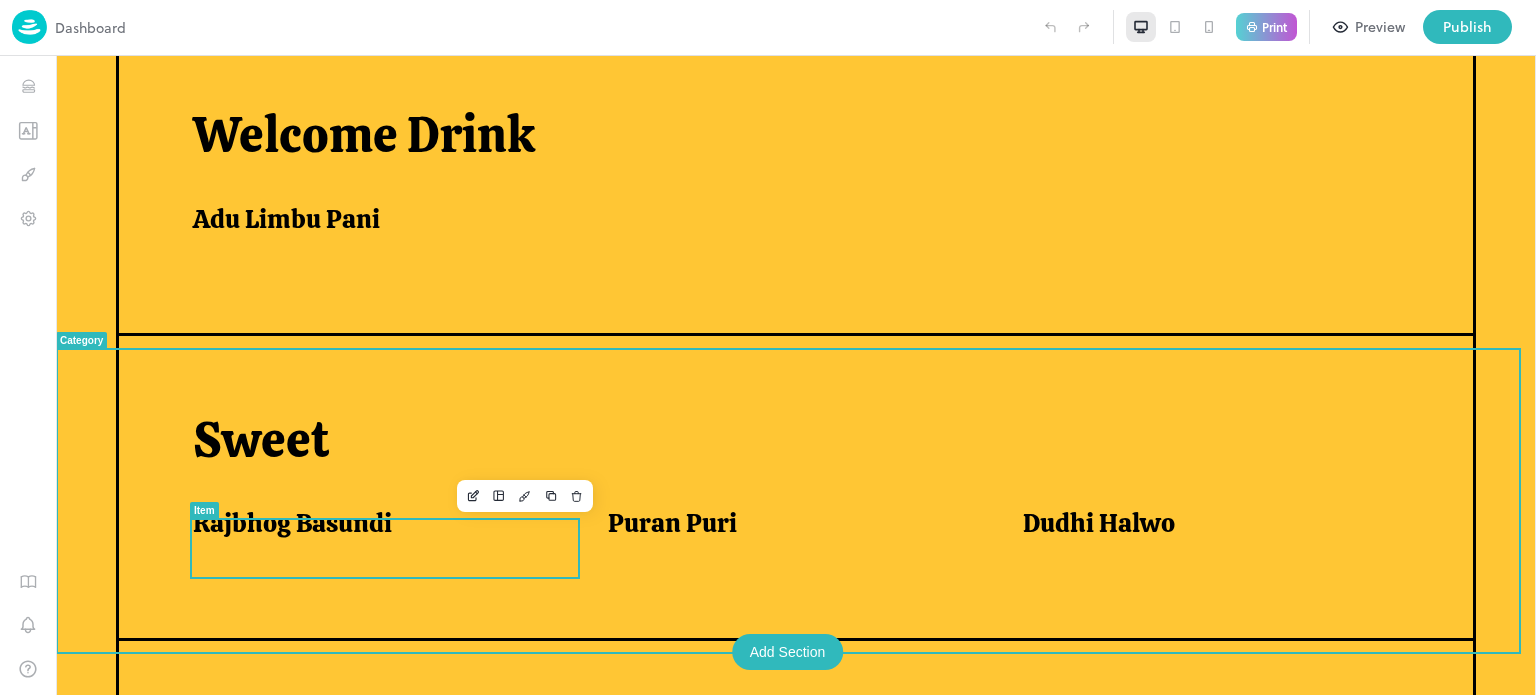 click on "Rajbhog Basundi" at bounding box center [376, 528] 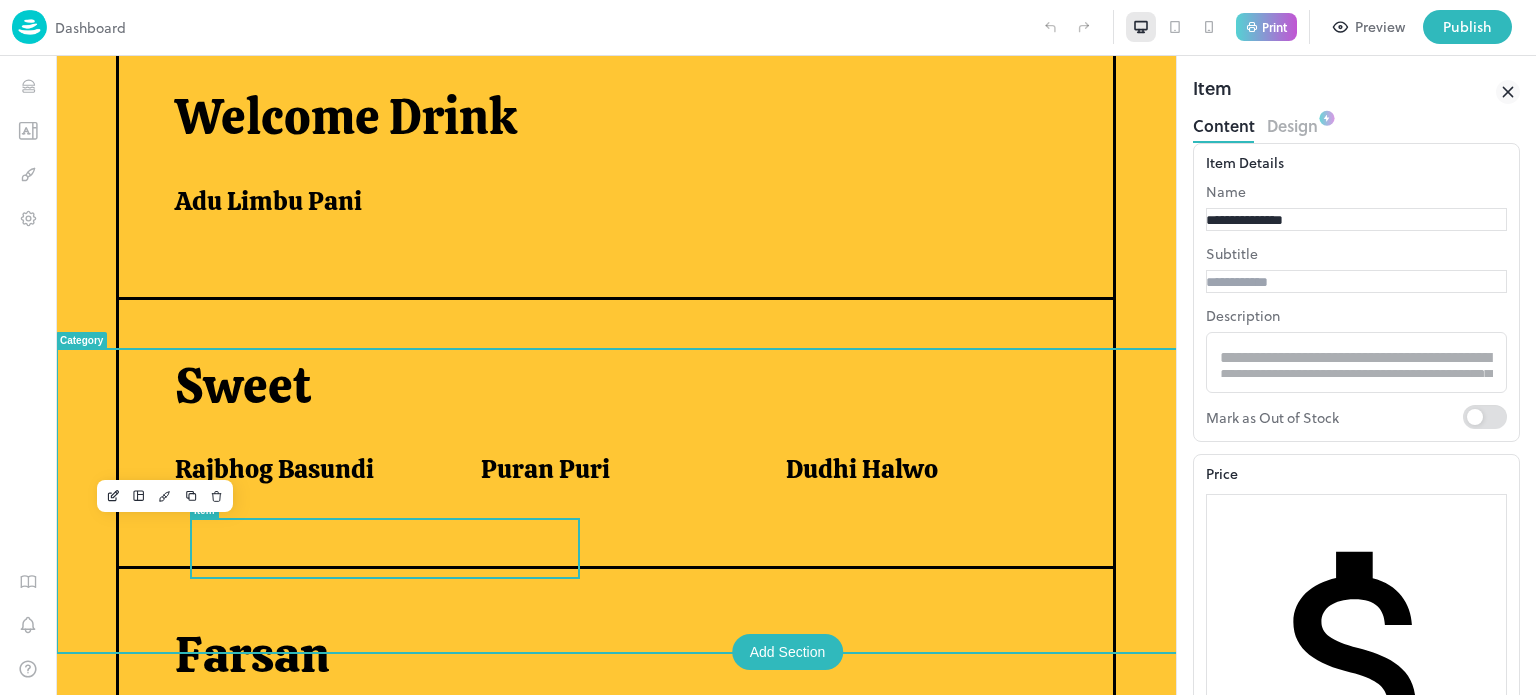 scroll, scrollTop: 589, scrollLeft: 0, axis: vertical 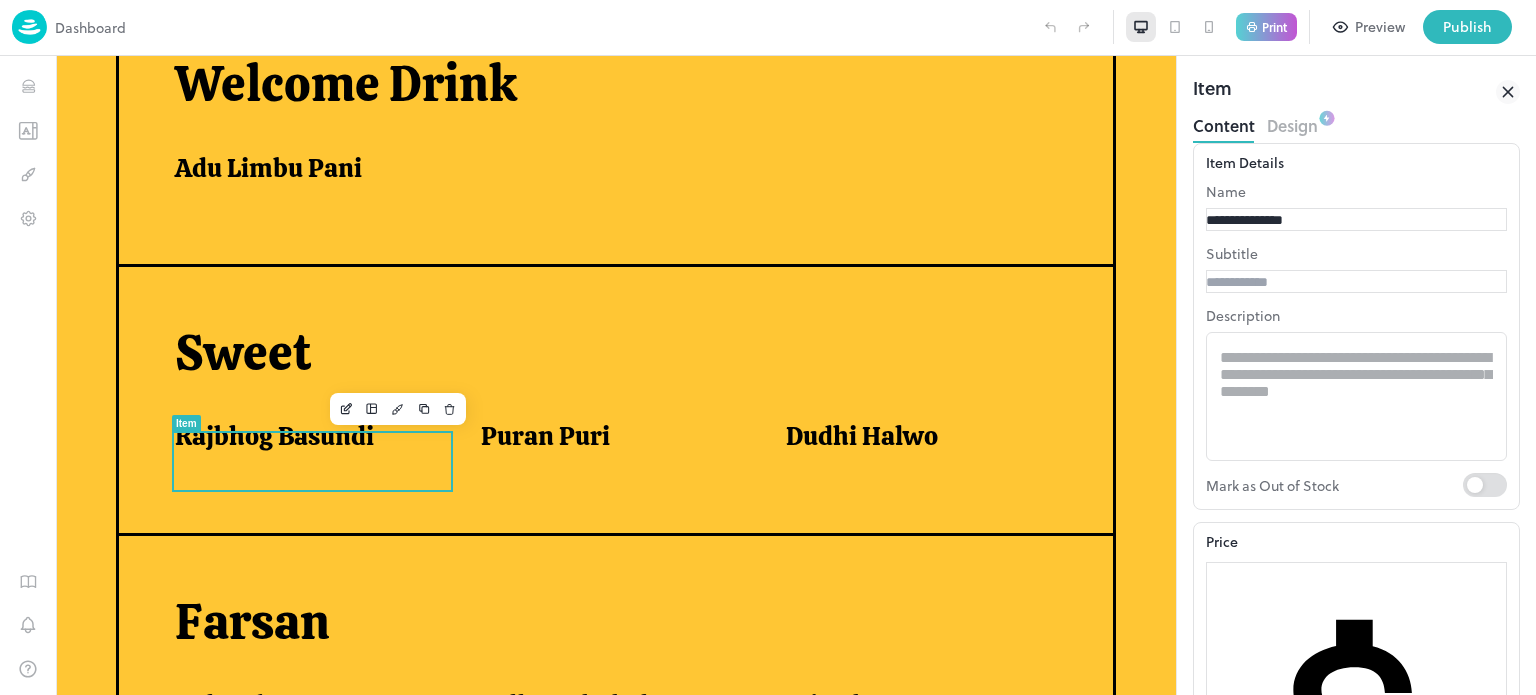 click on "**********" at bounding box center (1276, 220) 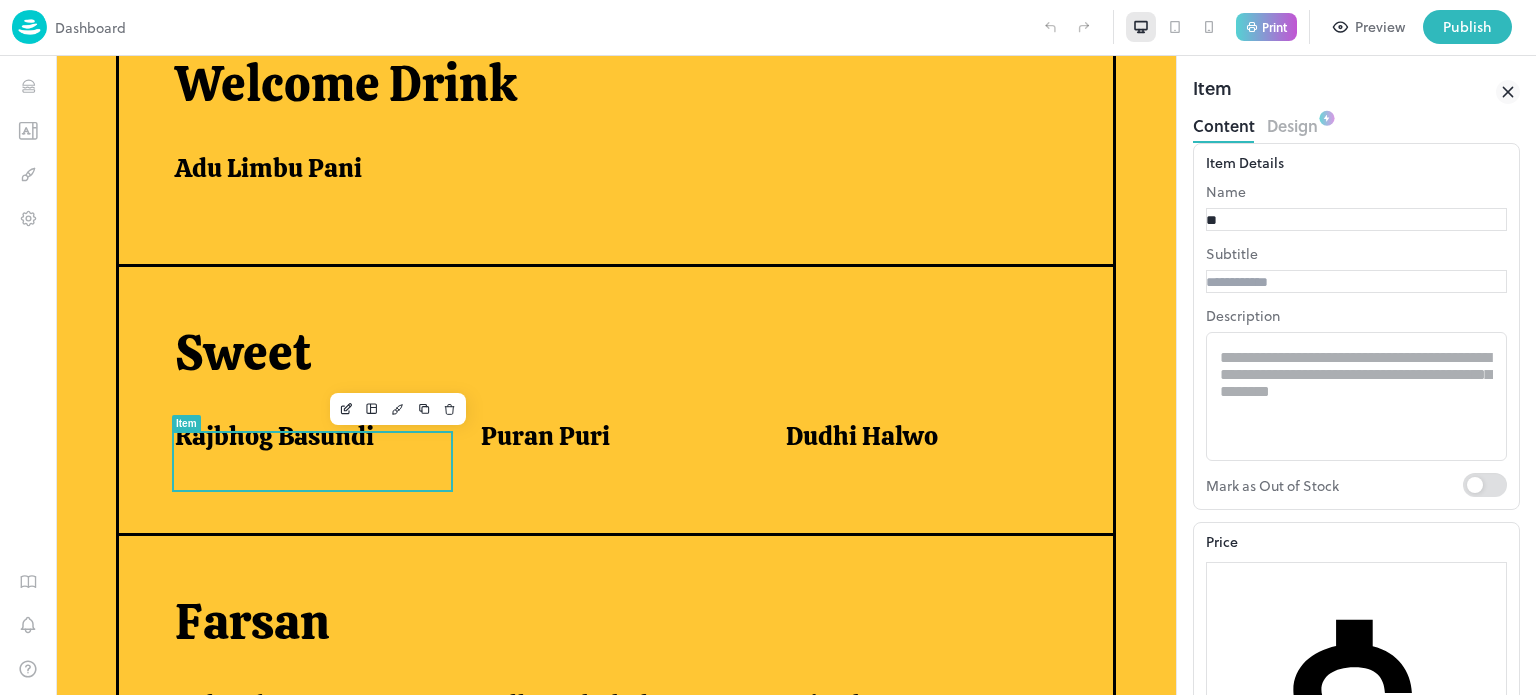 type on "*" 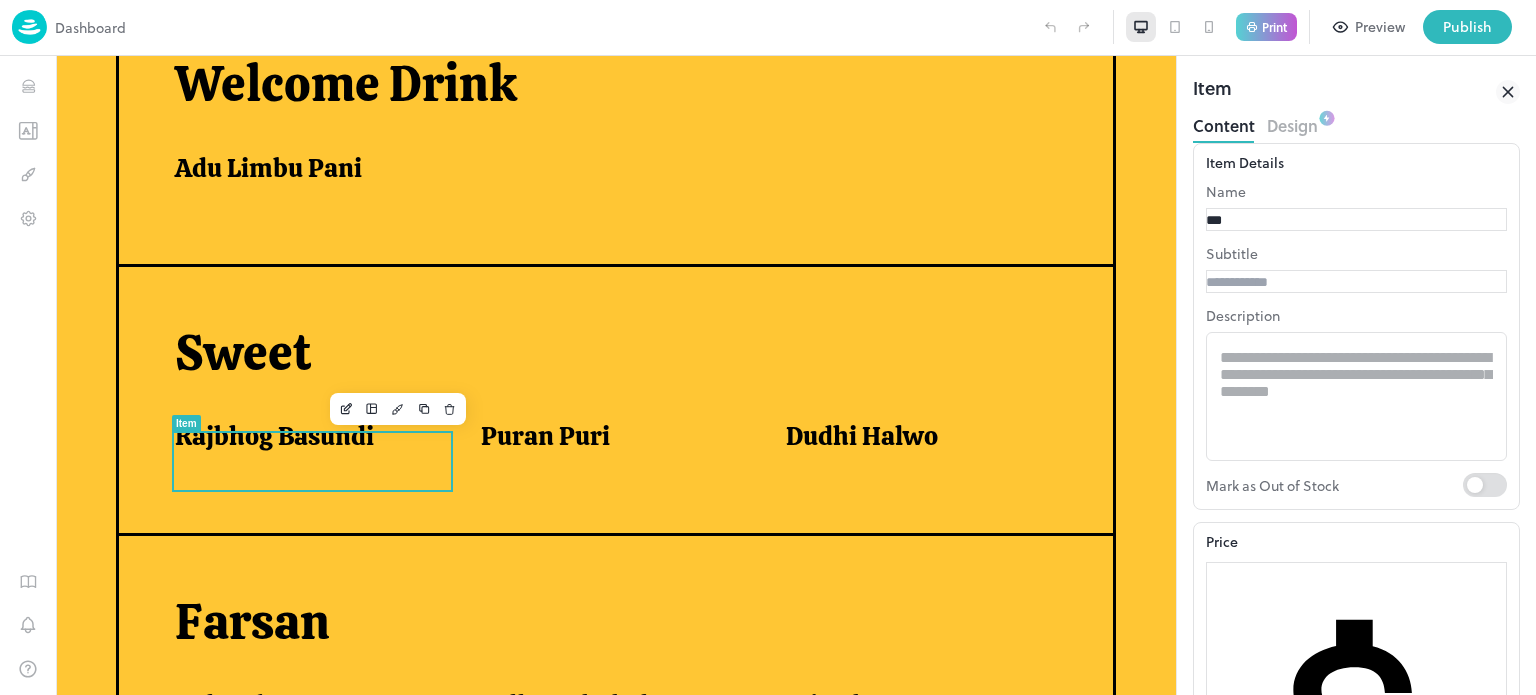 type on "**********" 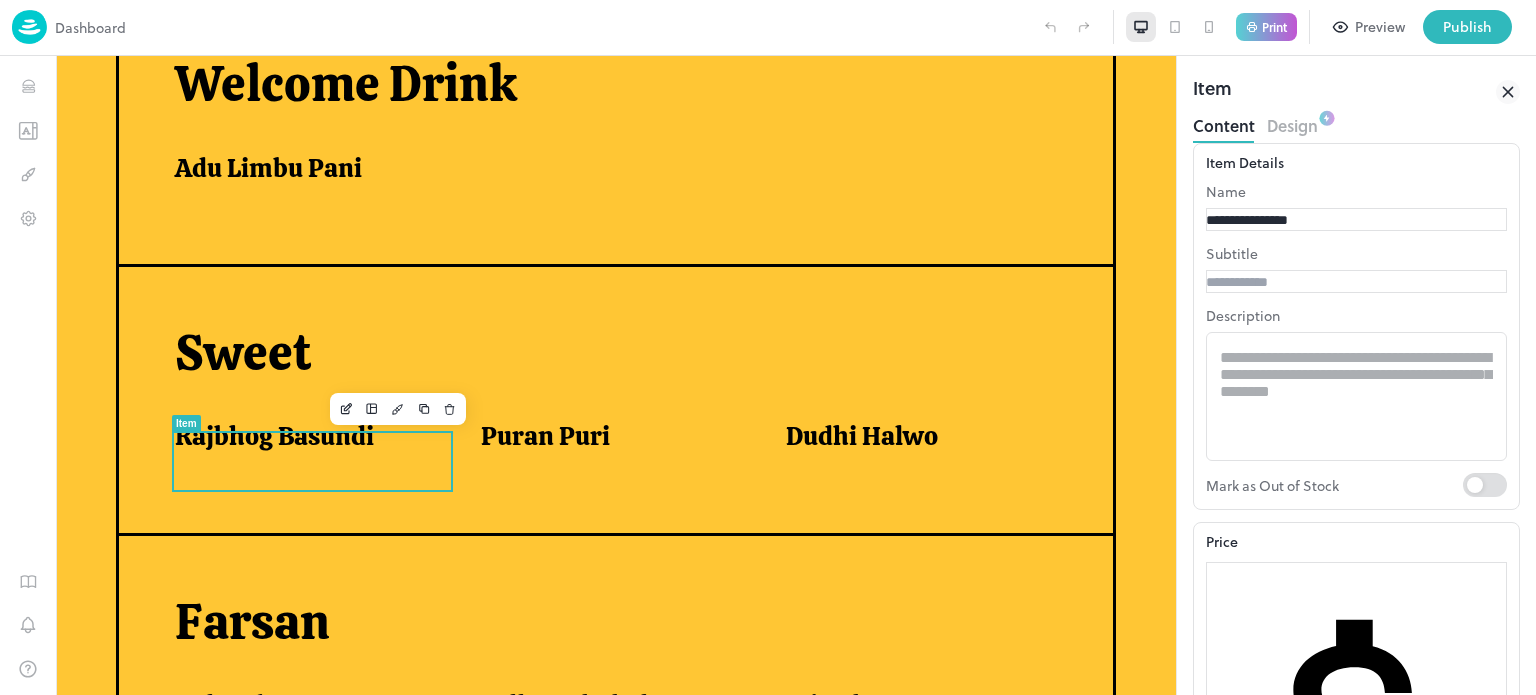click on "Update Item" at bounding box center (1234, 1287) 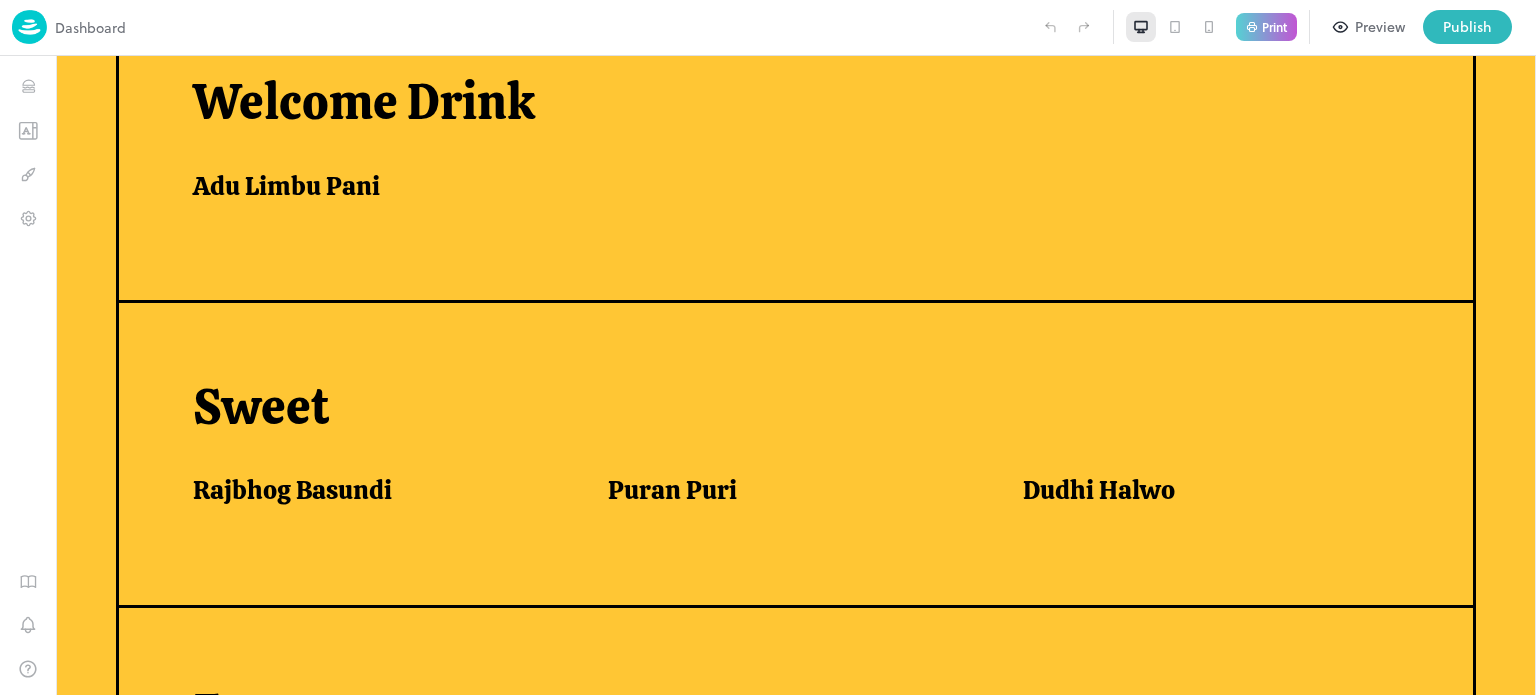 scroll, scrollTop: 572, scrollLeft: 0, axis: vertical 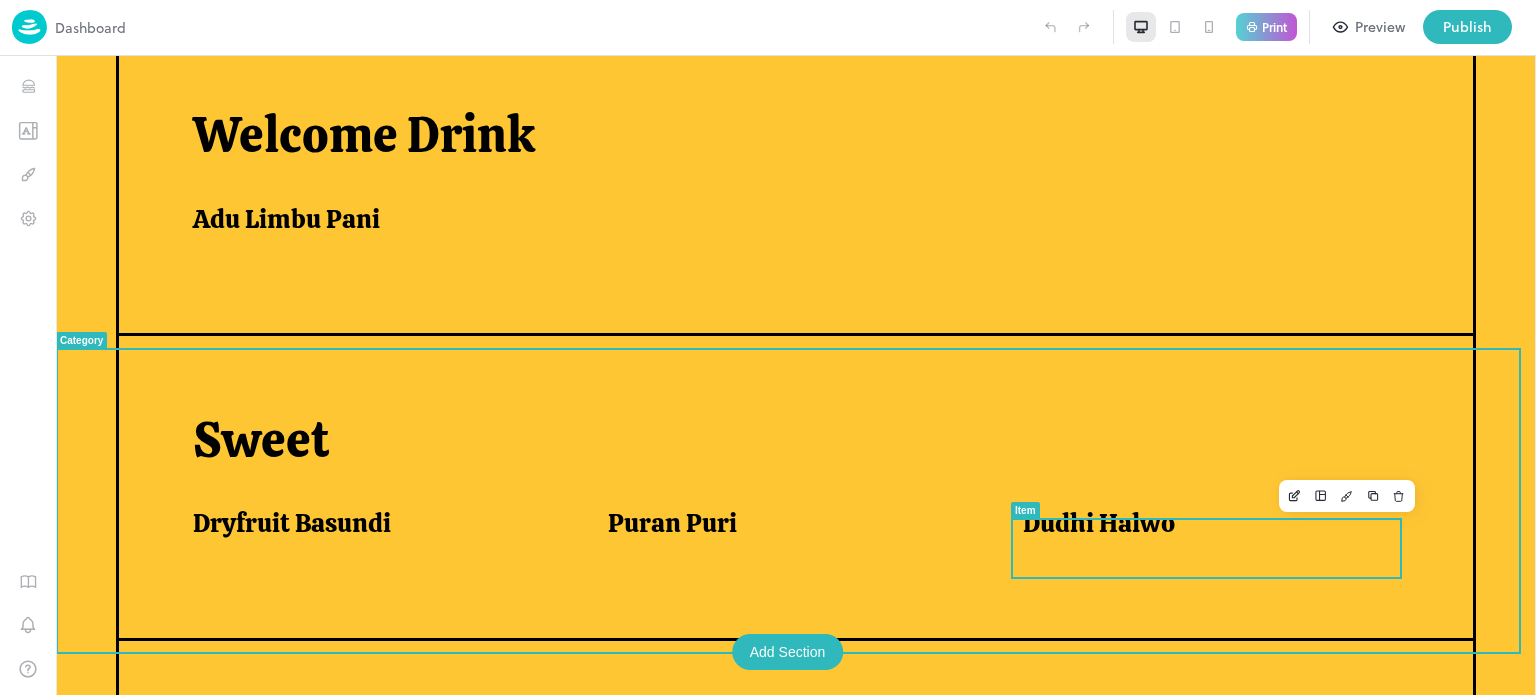 click on "Dudhi Halwo" at bounding box center [1099, 523] 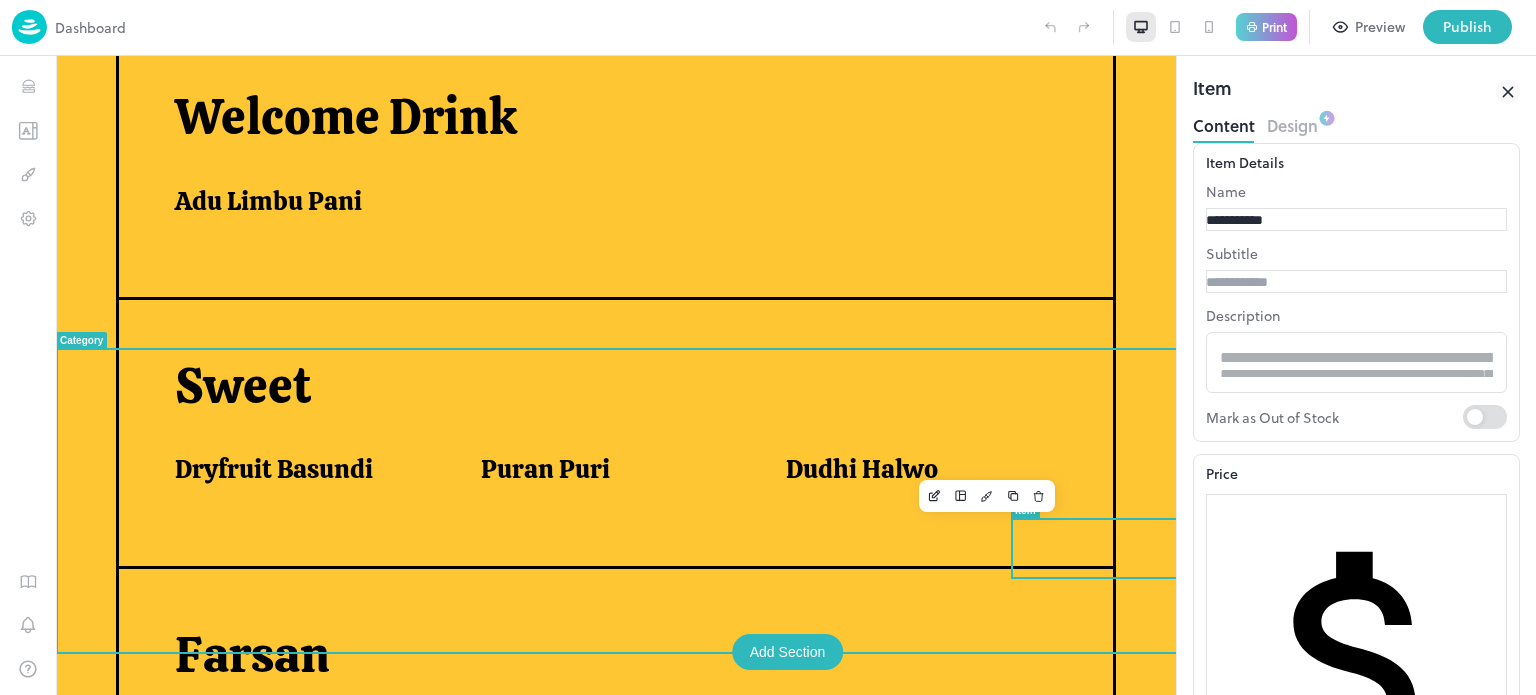 scroll, scrollTop: 605, scrollLeft: 0, axis: vertical 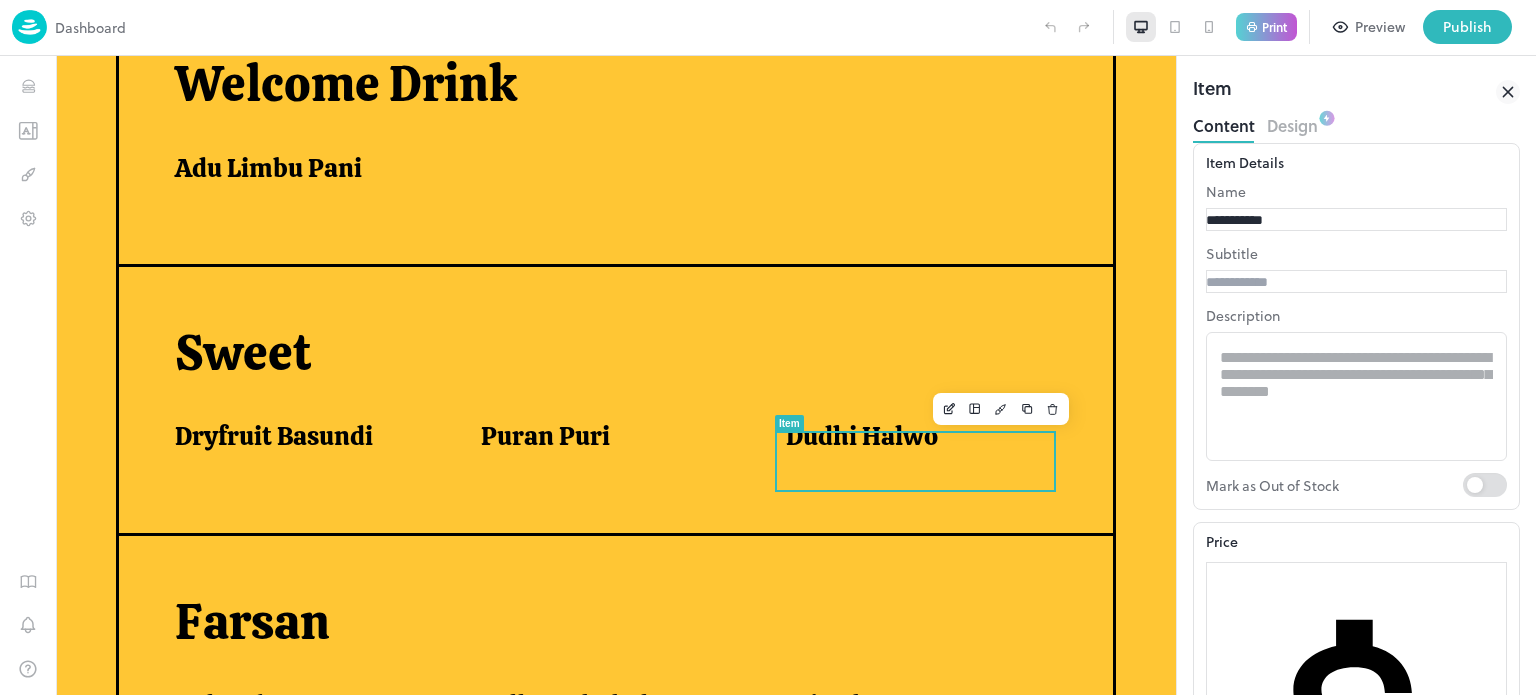 click on "**********" at bounding box center [1276, 220] 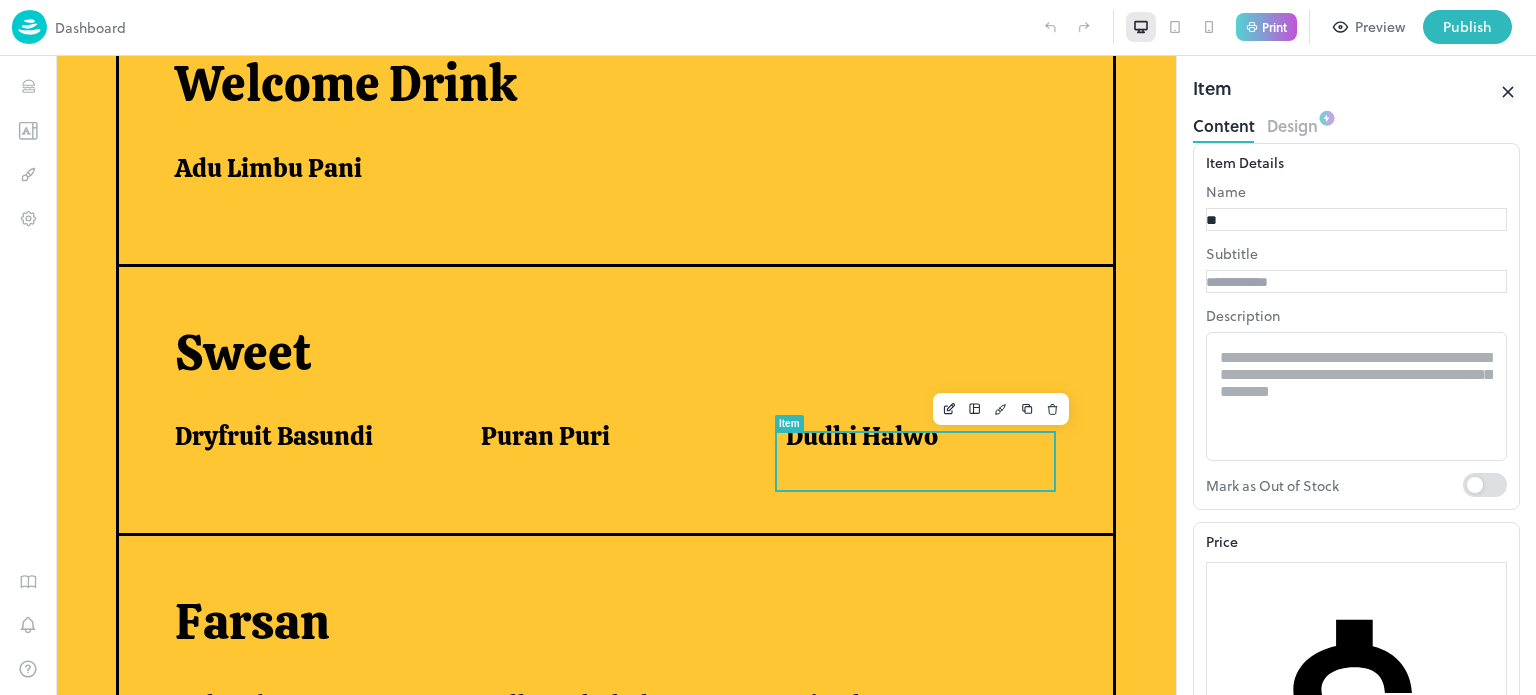 type on "*" 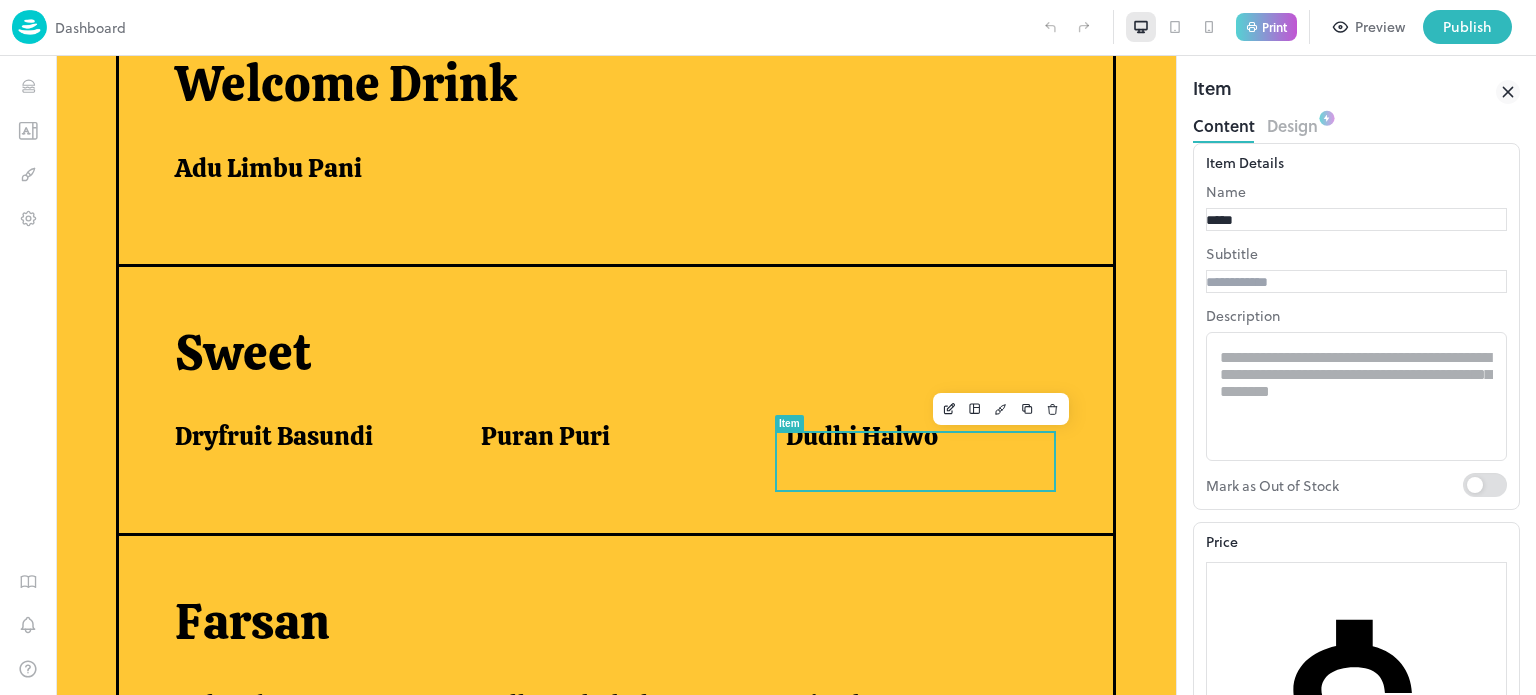 click on "****" at bounding box center [1276, 220] 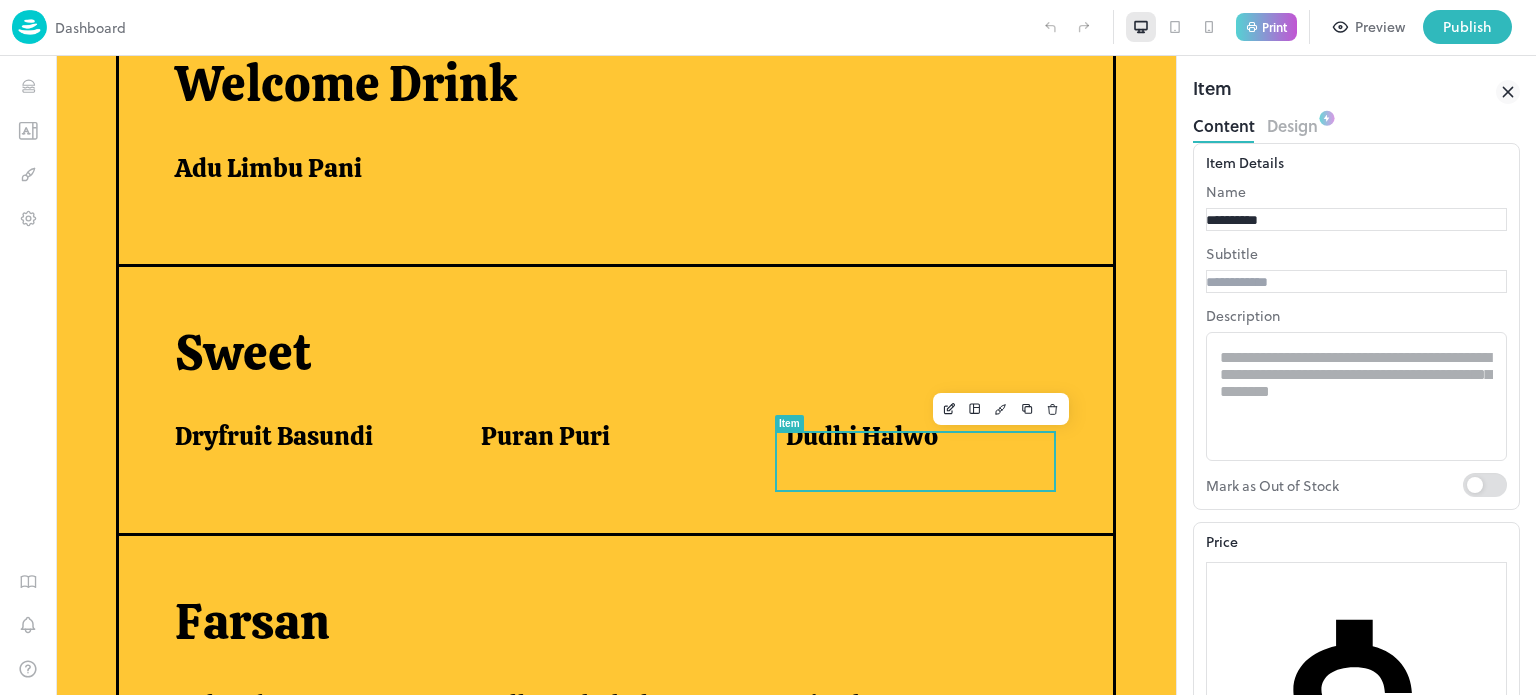 click on "**********" at bounding box center [1276, 220] 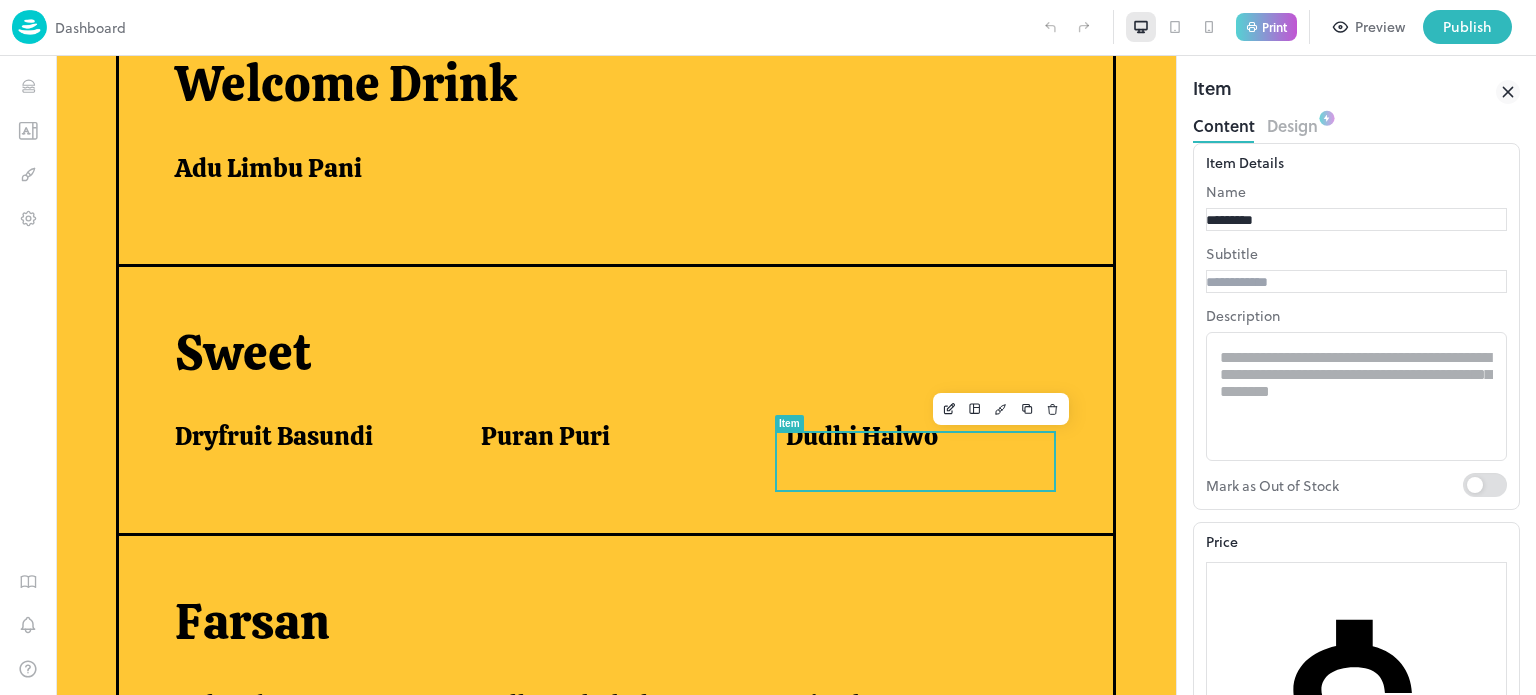 click on "*********" at bounding box center [1276, 220] 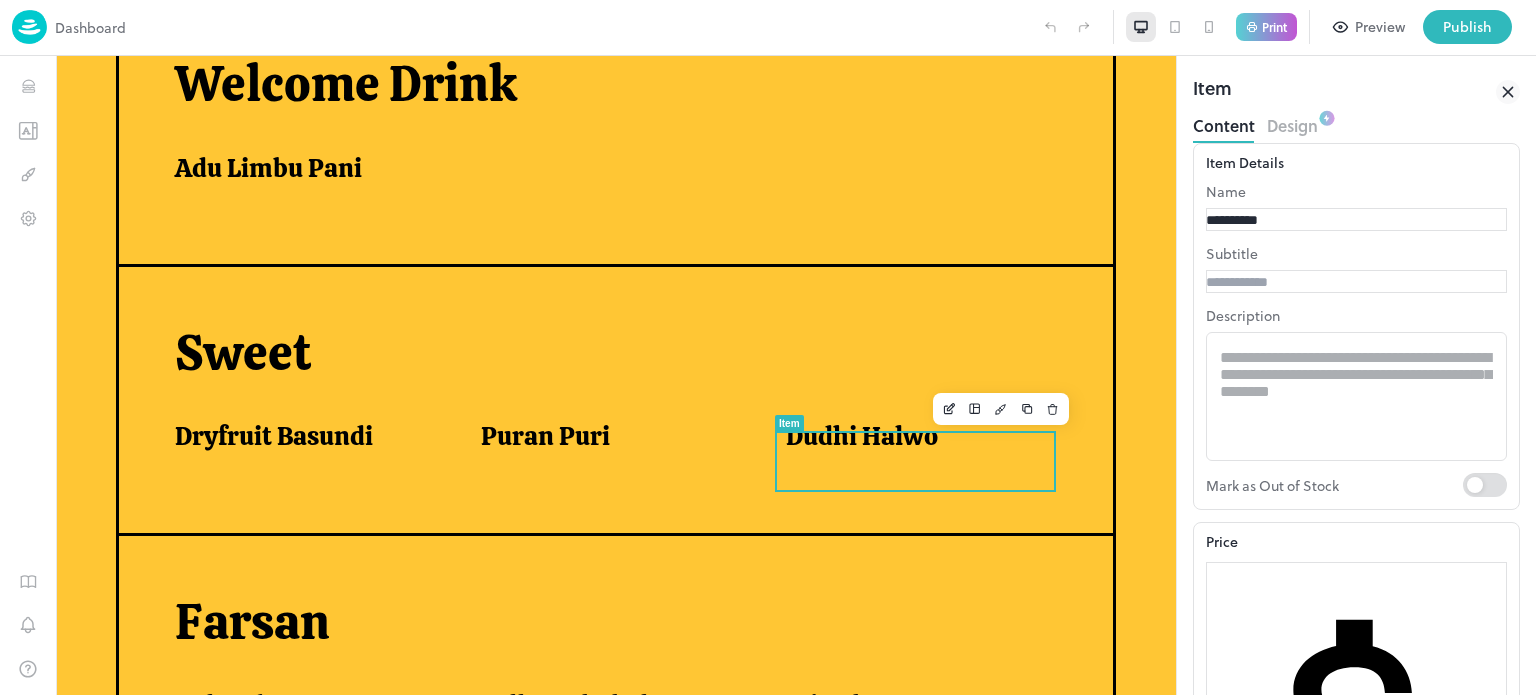 type on "**********" 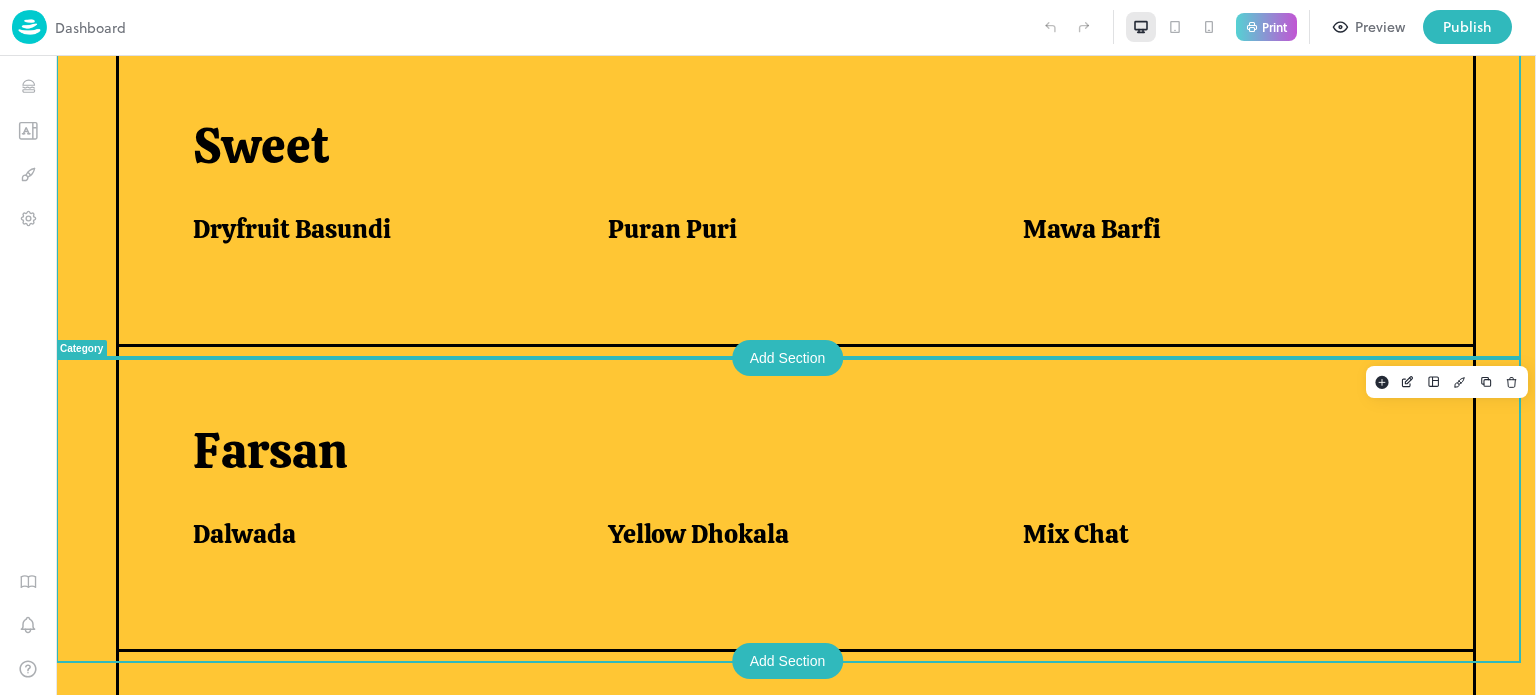 scroll, scrollTop: 867, scrollLeft: 0, axis: vertical 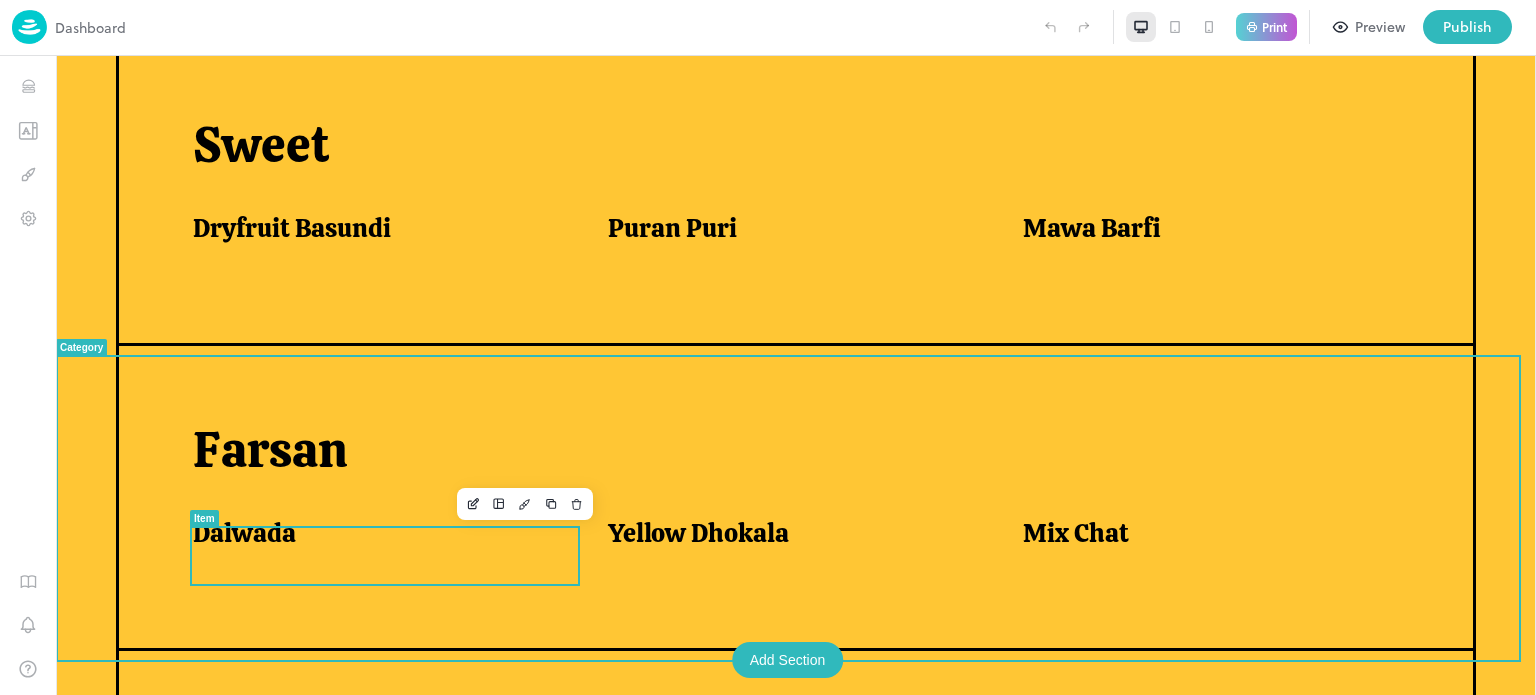 click on "Dalwada" at bounding box center (376, 538) 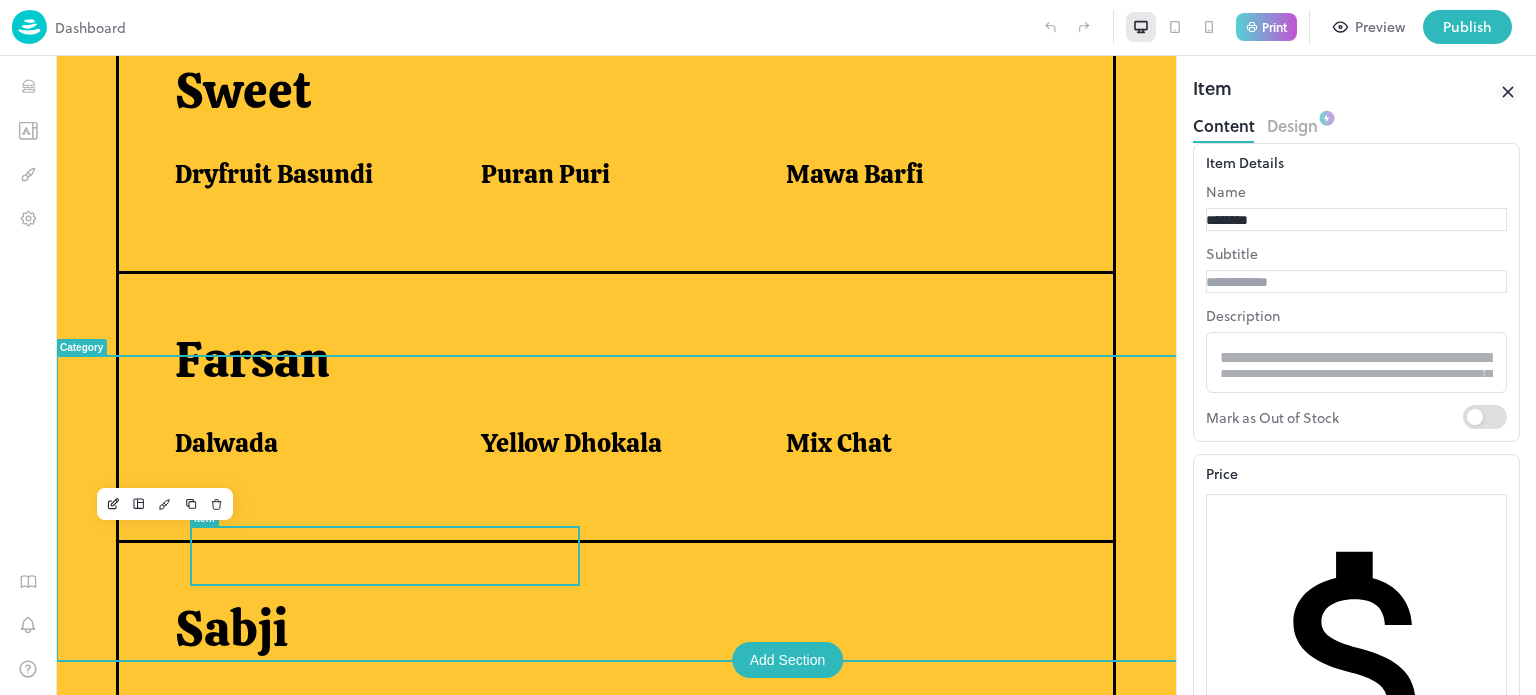 scroll, scrollTop: 856, scrollLeft: 0, axis: vertical 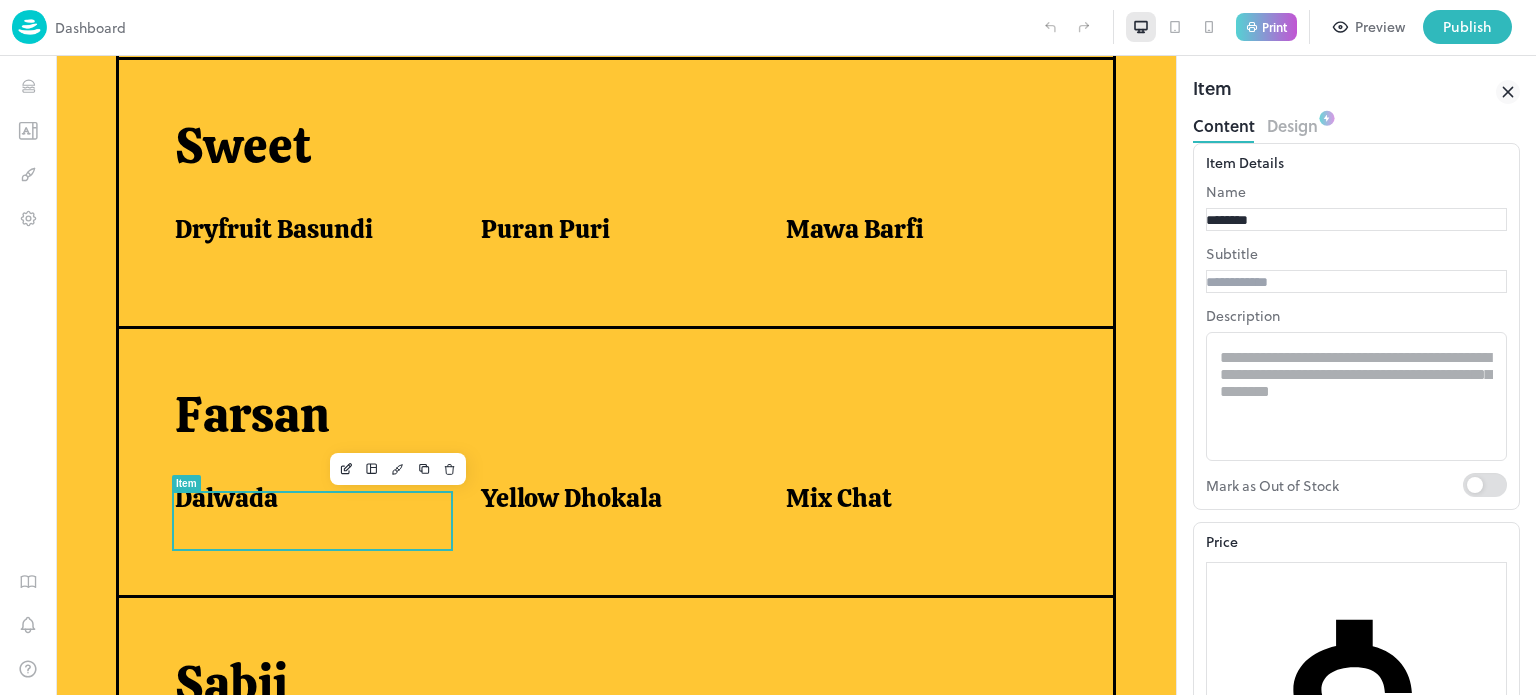 click on "*******" at bounding box center [1276, 220] 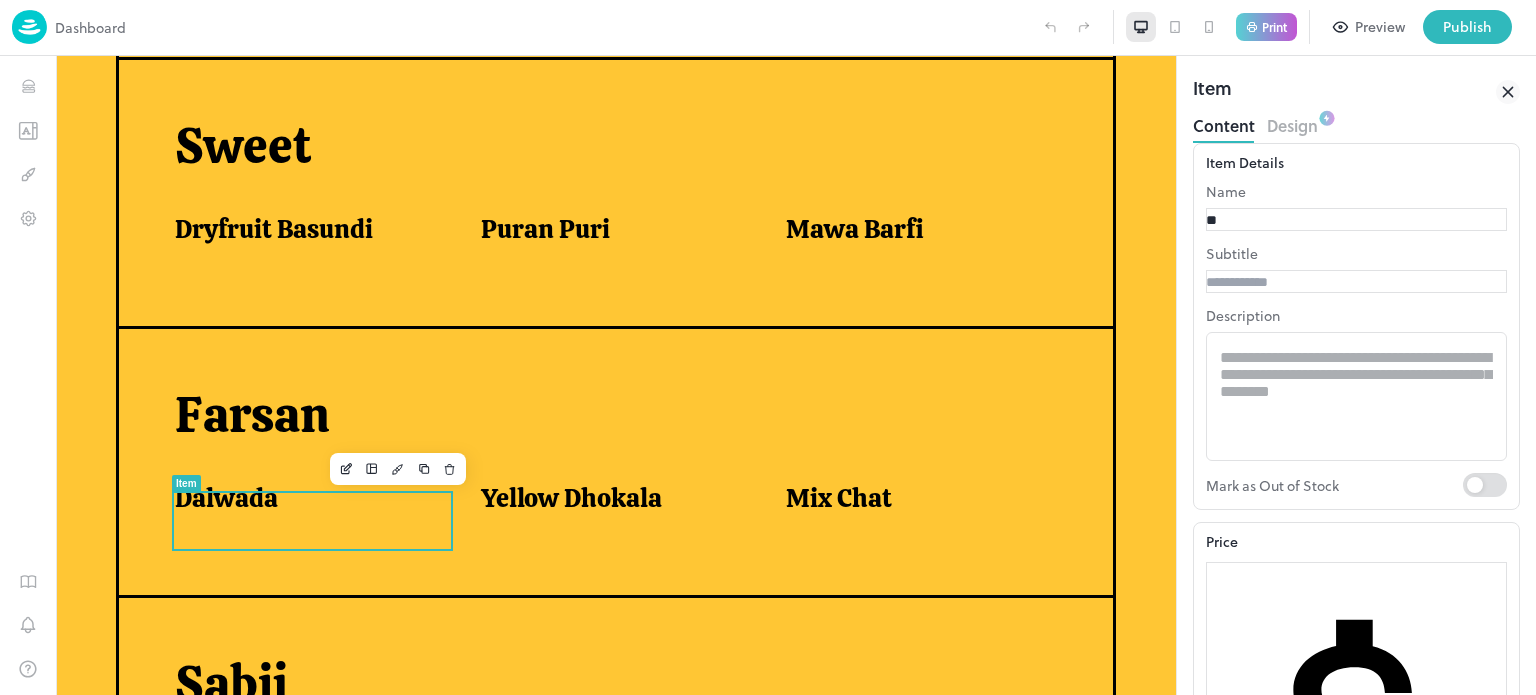 type on "*" 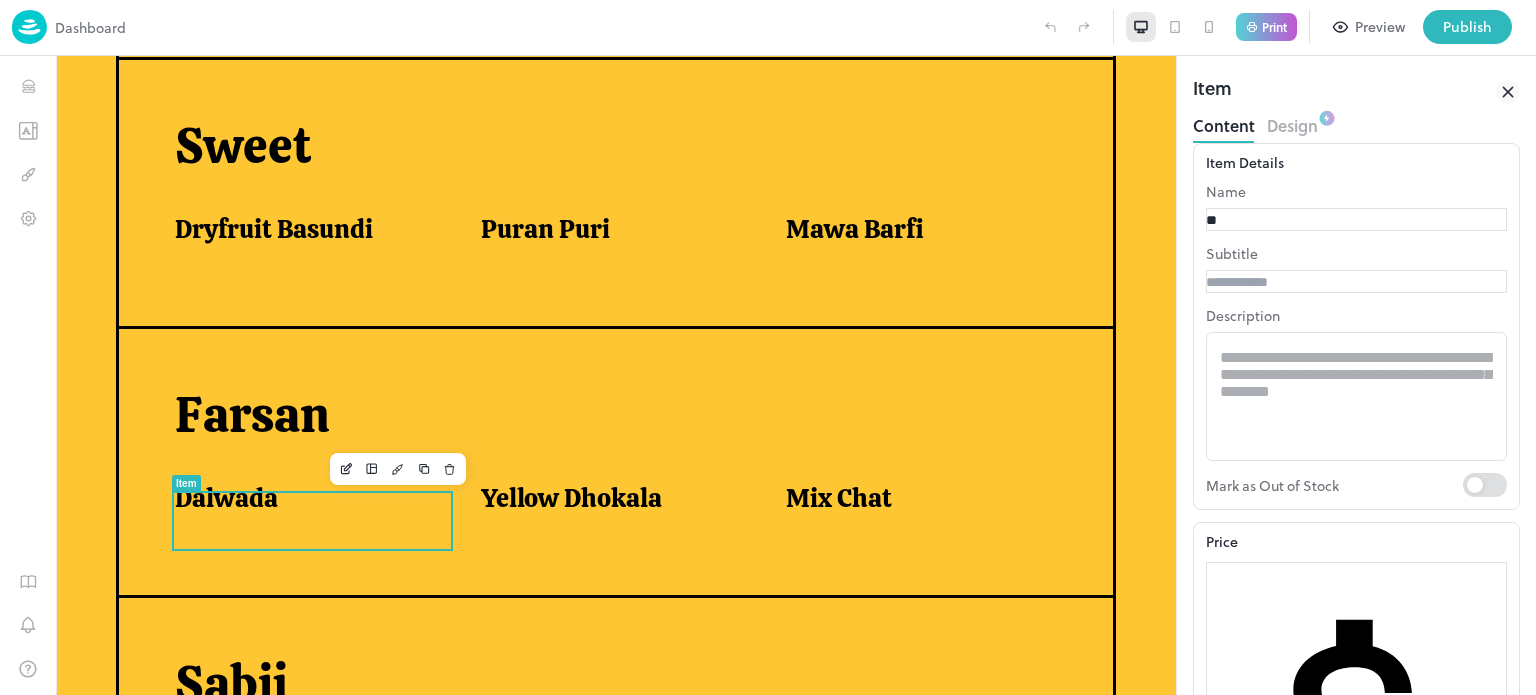 type on "**********" 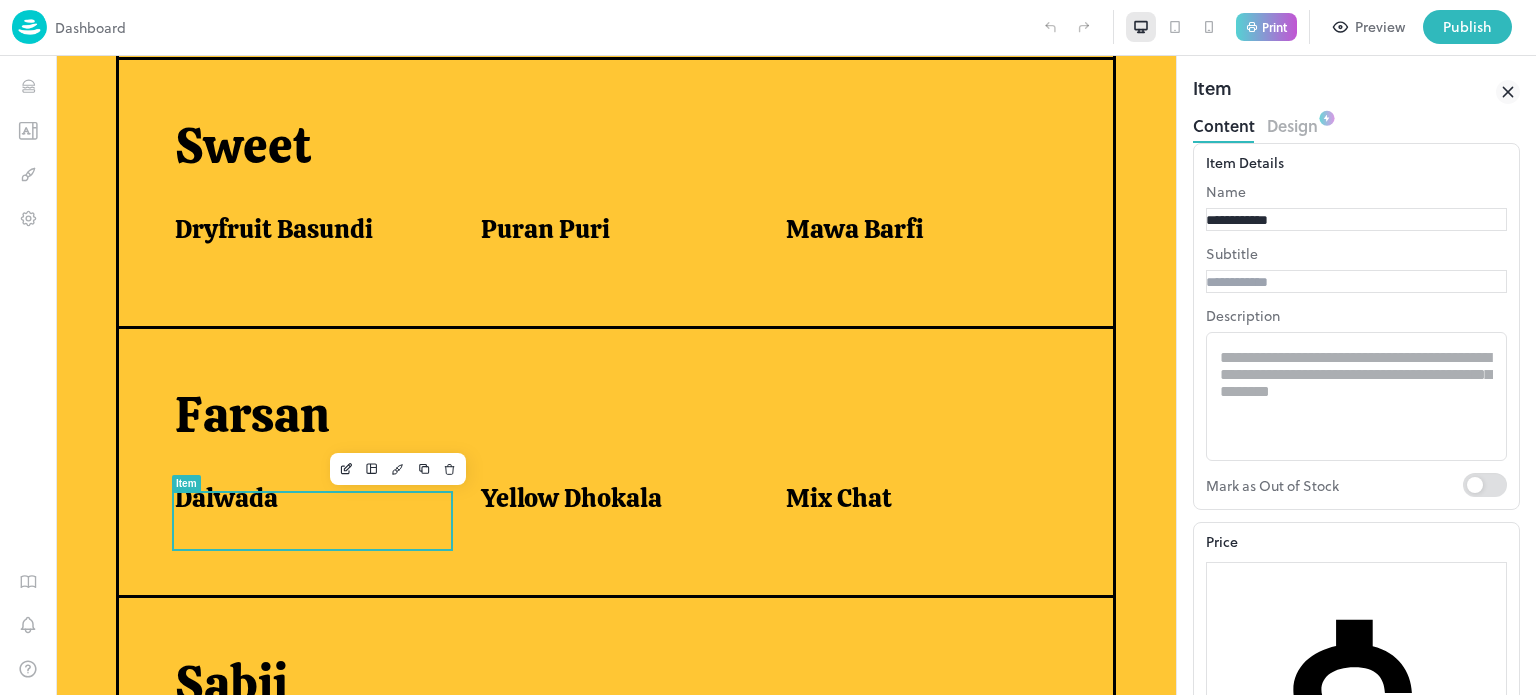 click on "Update Item" at bounding box center [1234, 1287] 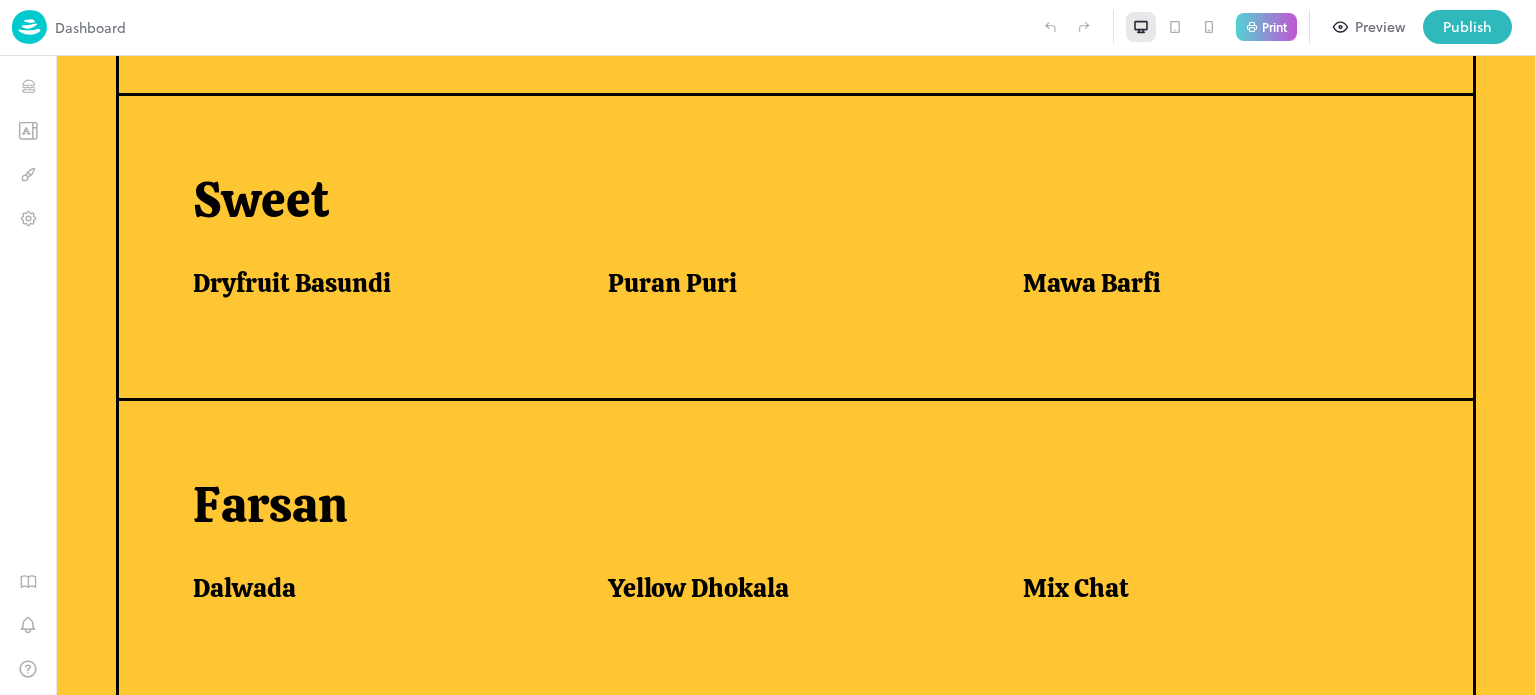 scroll, scrollTop: 867, scrollLeft: 0, axis: vertical 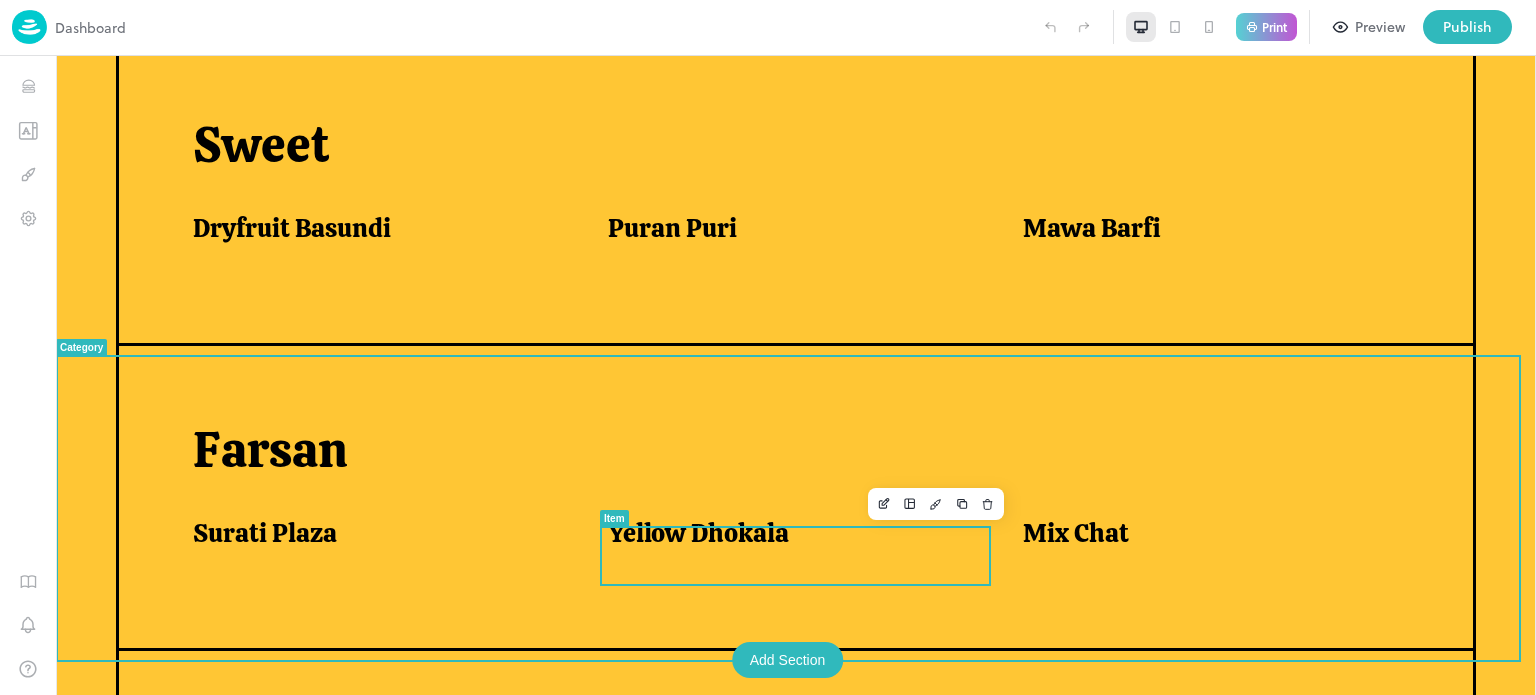 click on "Yellow Dhokala" at bounding box center (698, 533) 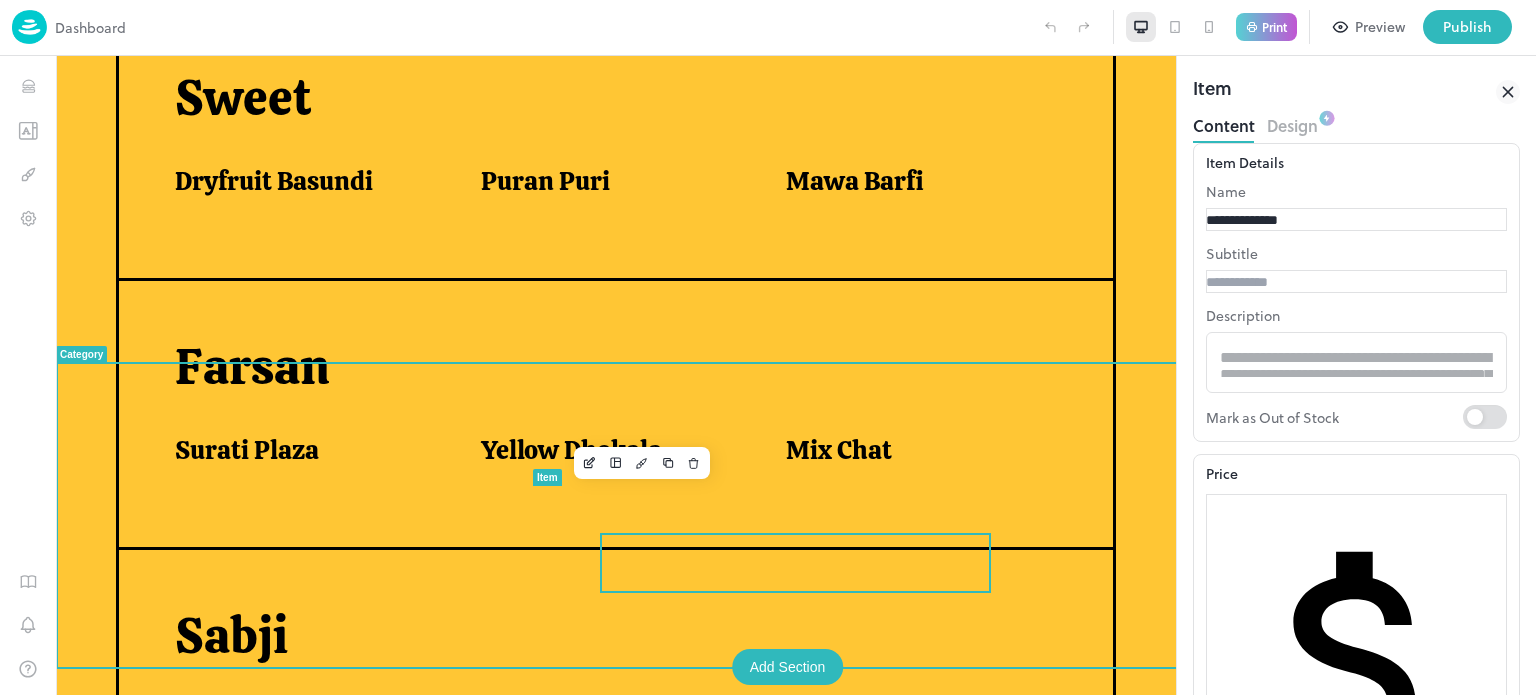 scroll, scrollTop: 820, scrollLeft: 0, axis: vertical 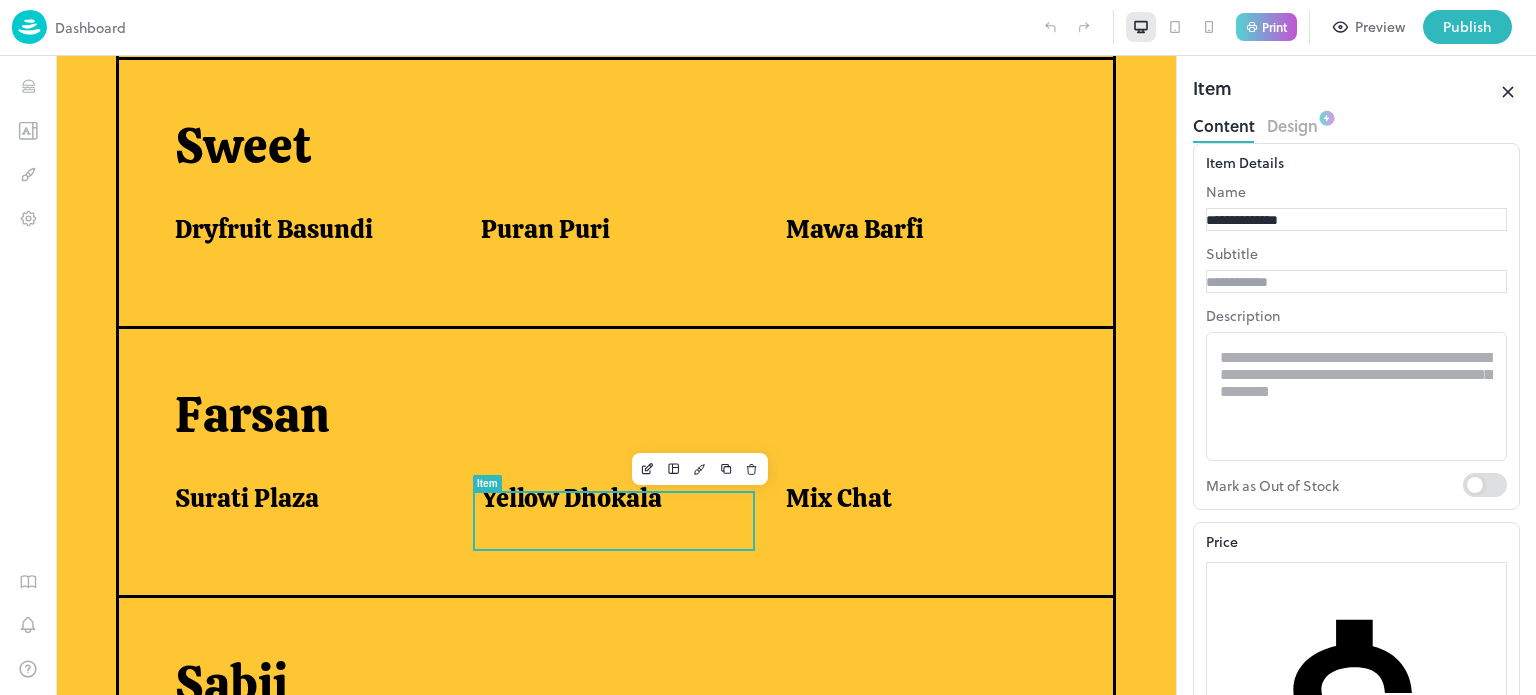 click on "**********" at bounding box center (1276, 220) 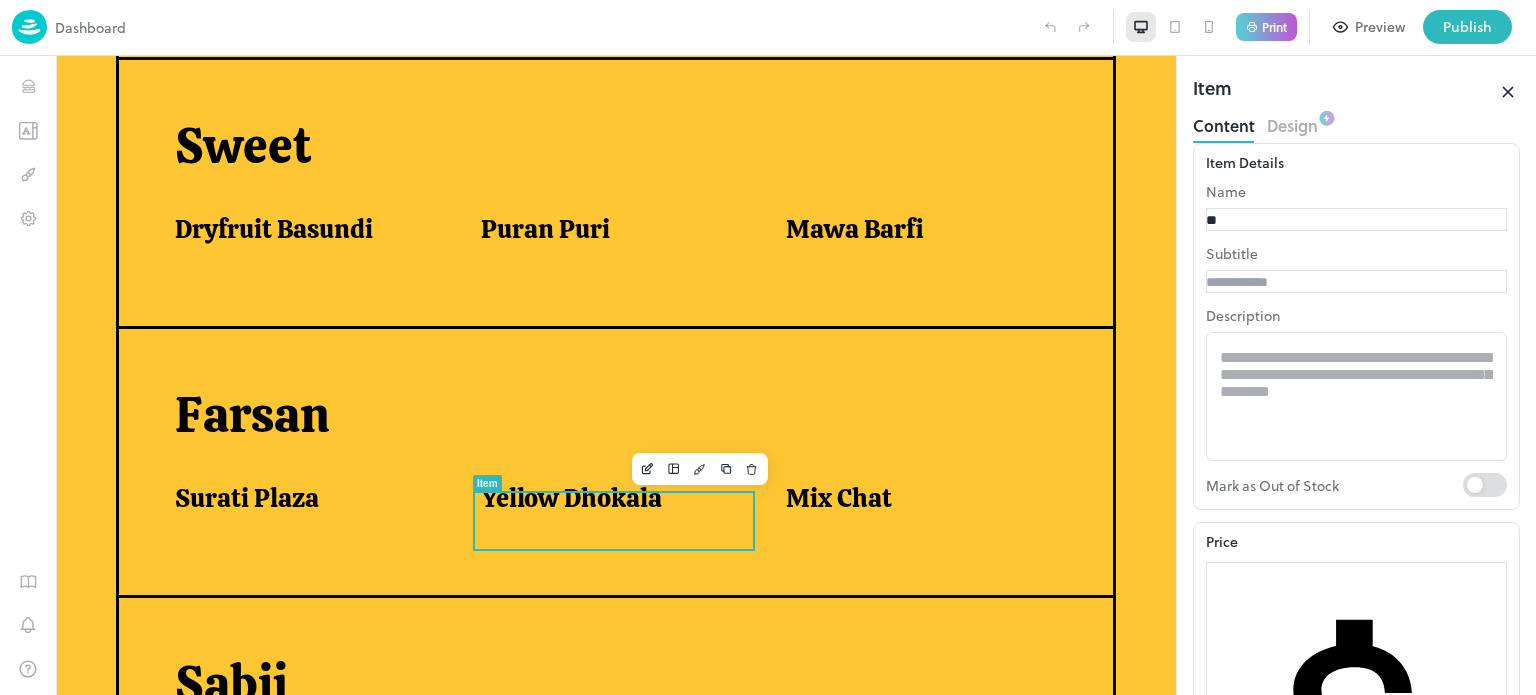 type on "*" 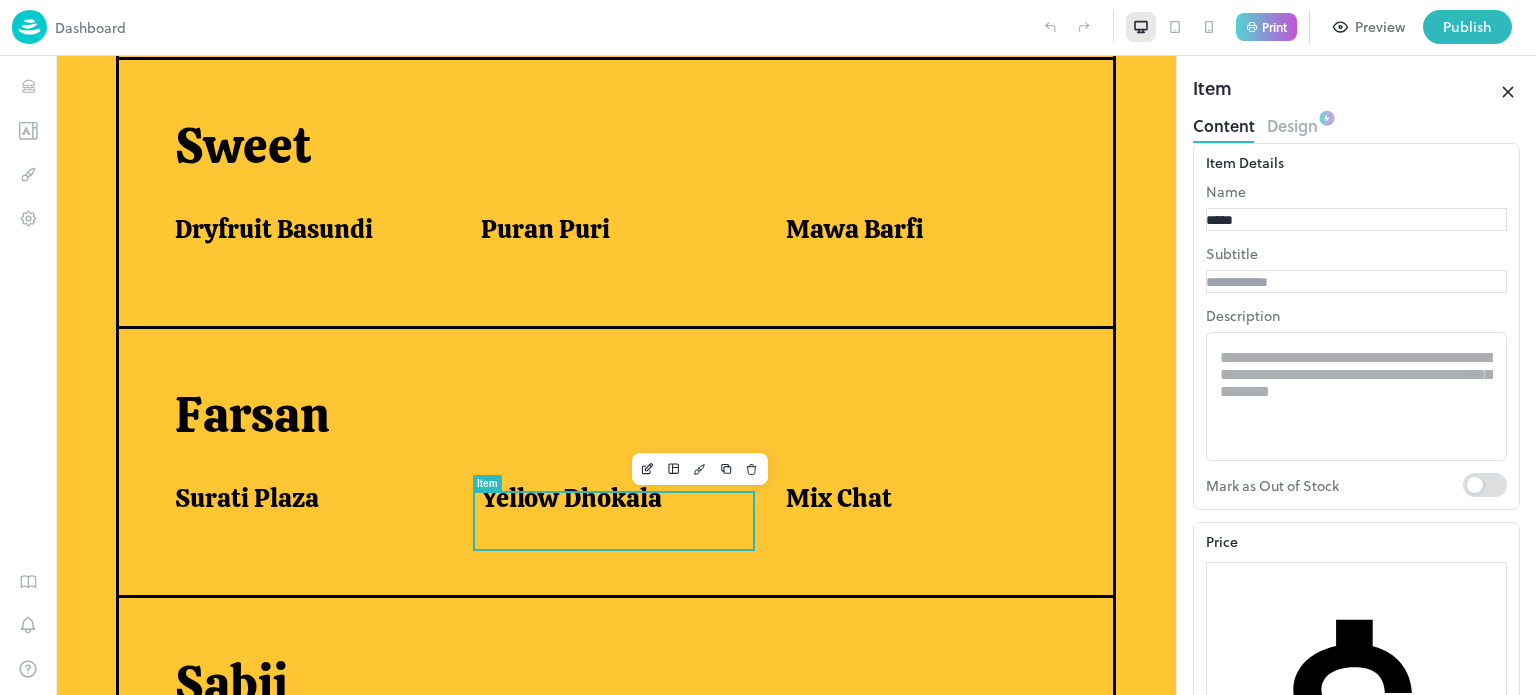 type on "**********" 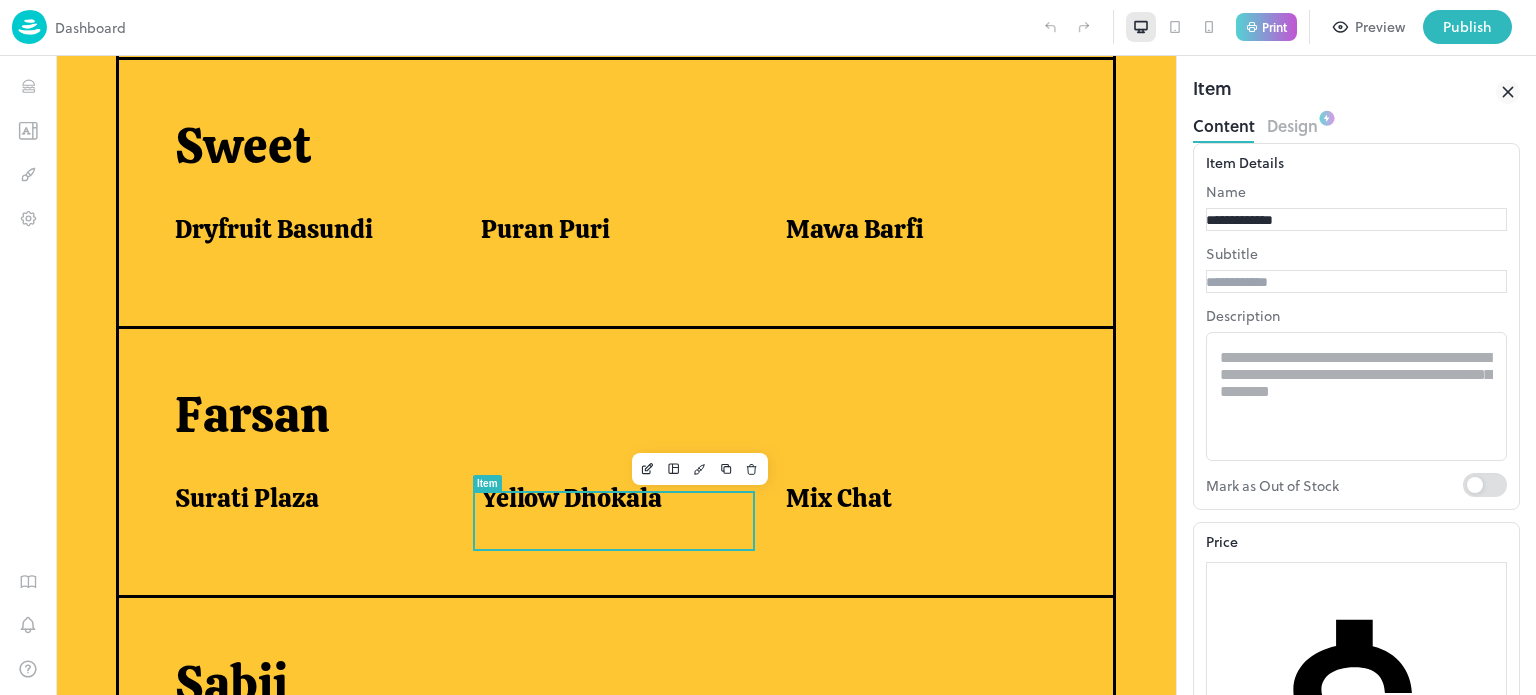 click on "Update Item" at bounding box center [1234, 1287] 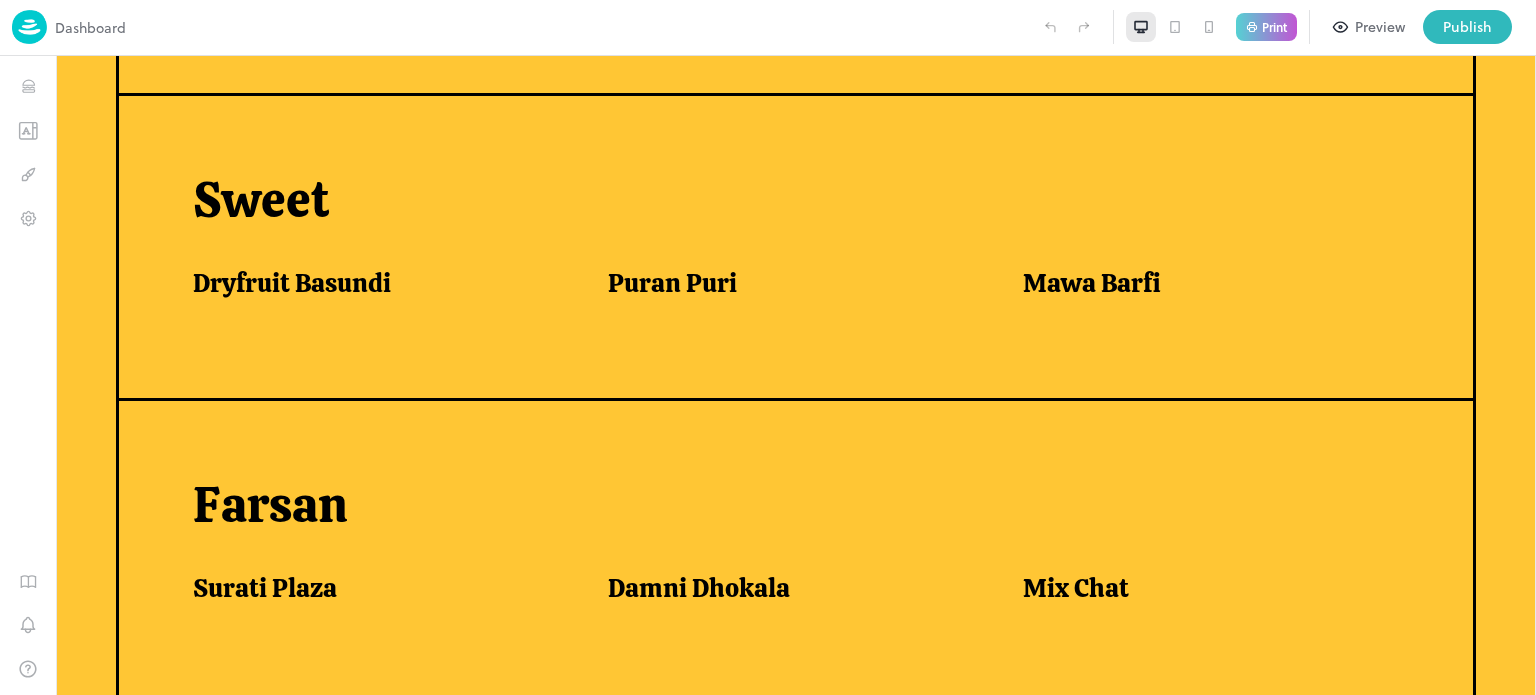 scroll, scrollTop: 867, scrollLeft: 0, axis: vertical 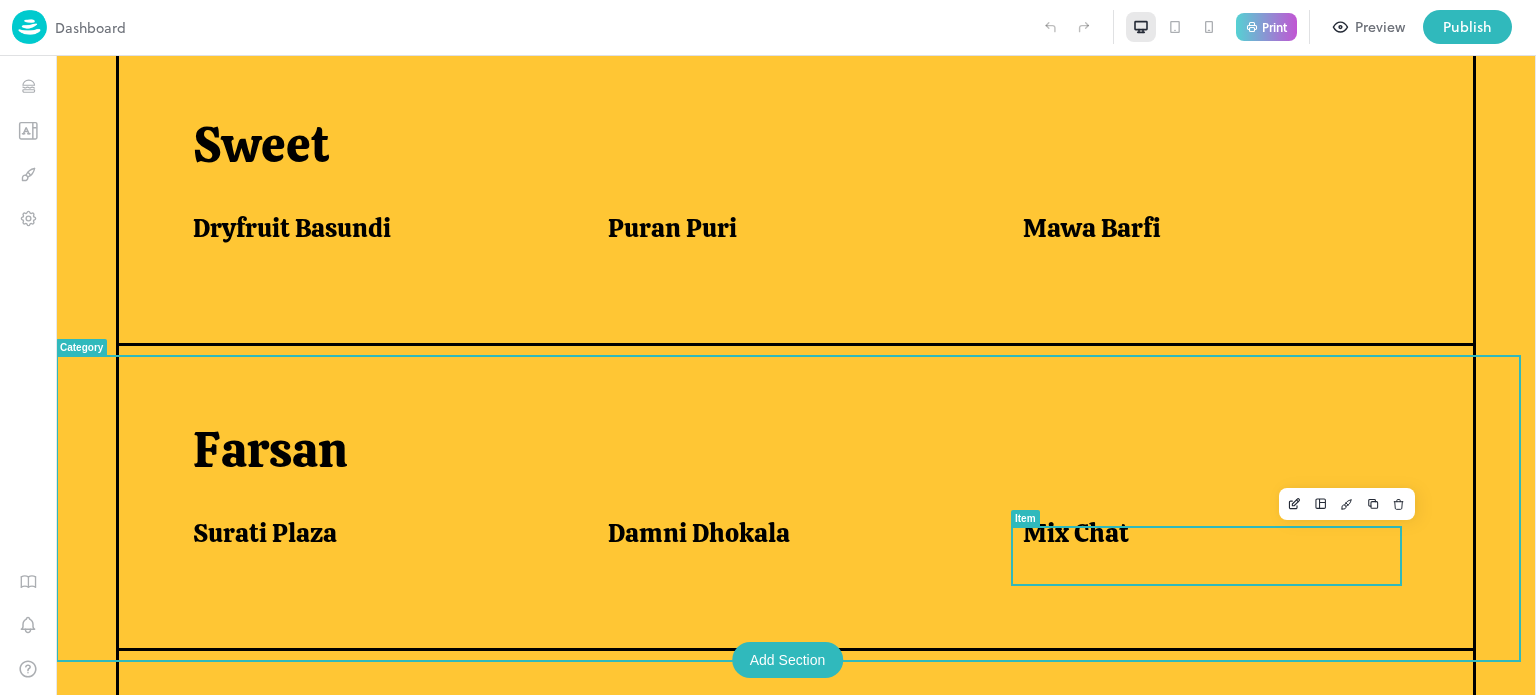 click on "Mix Chat" at bounding box center (1076, 533) 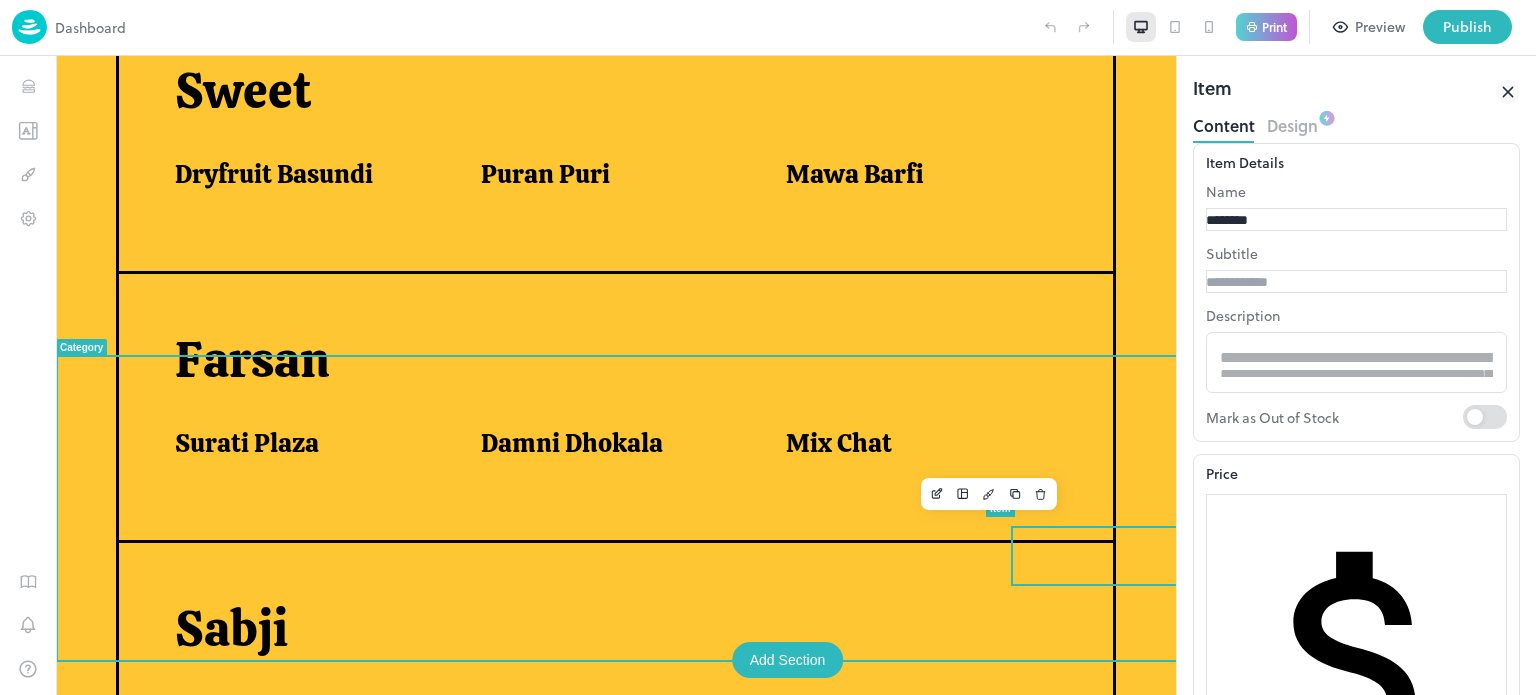 scroll, scrollTop: 838, scrollLeft: 0, axis: vertical 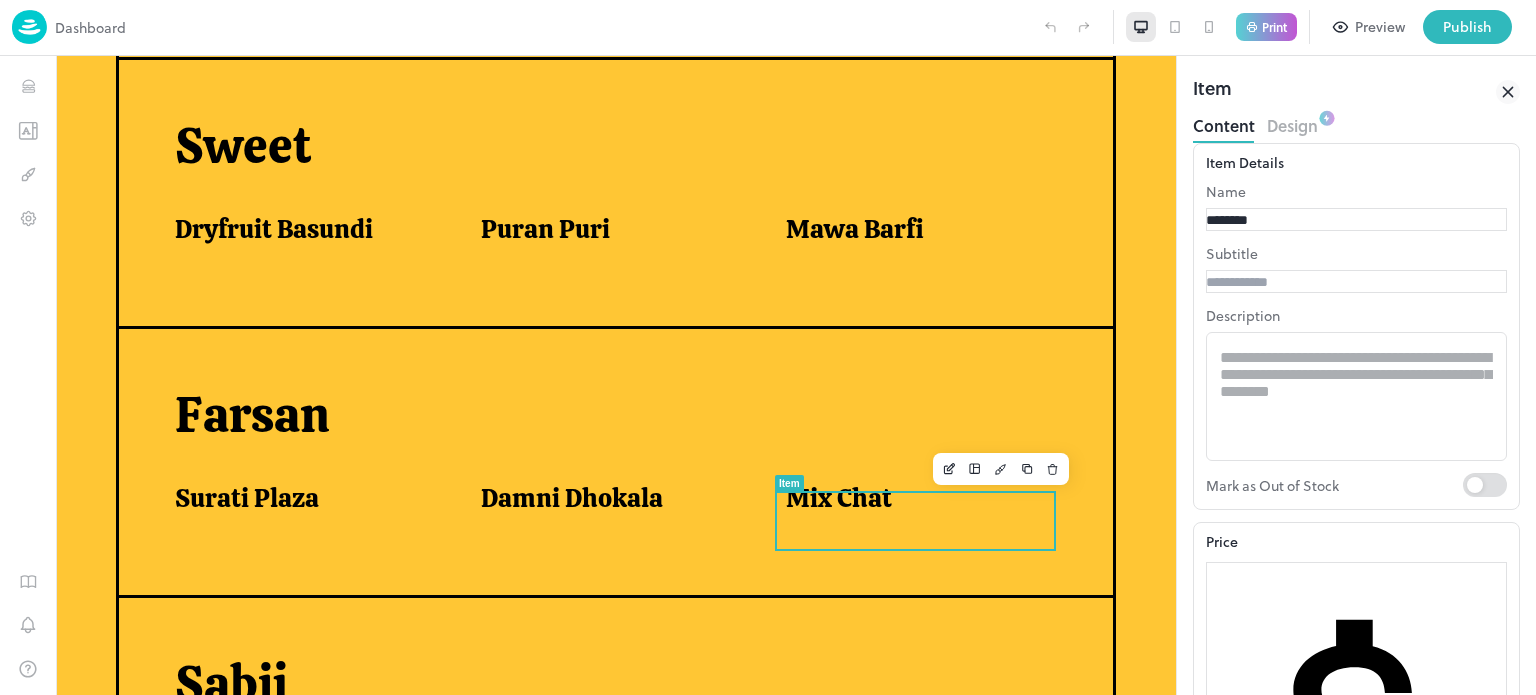click on "********" at bounding box center [1276, 220] 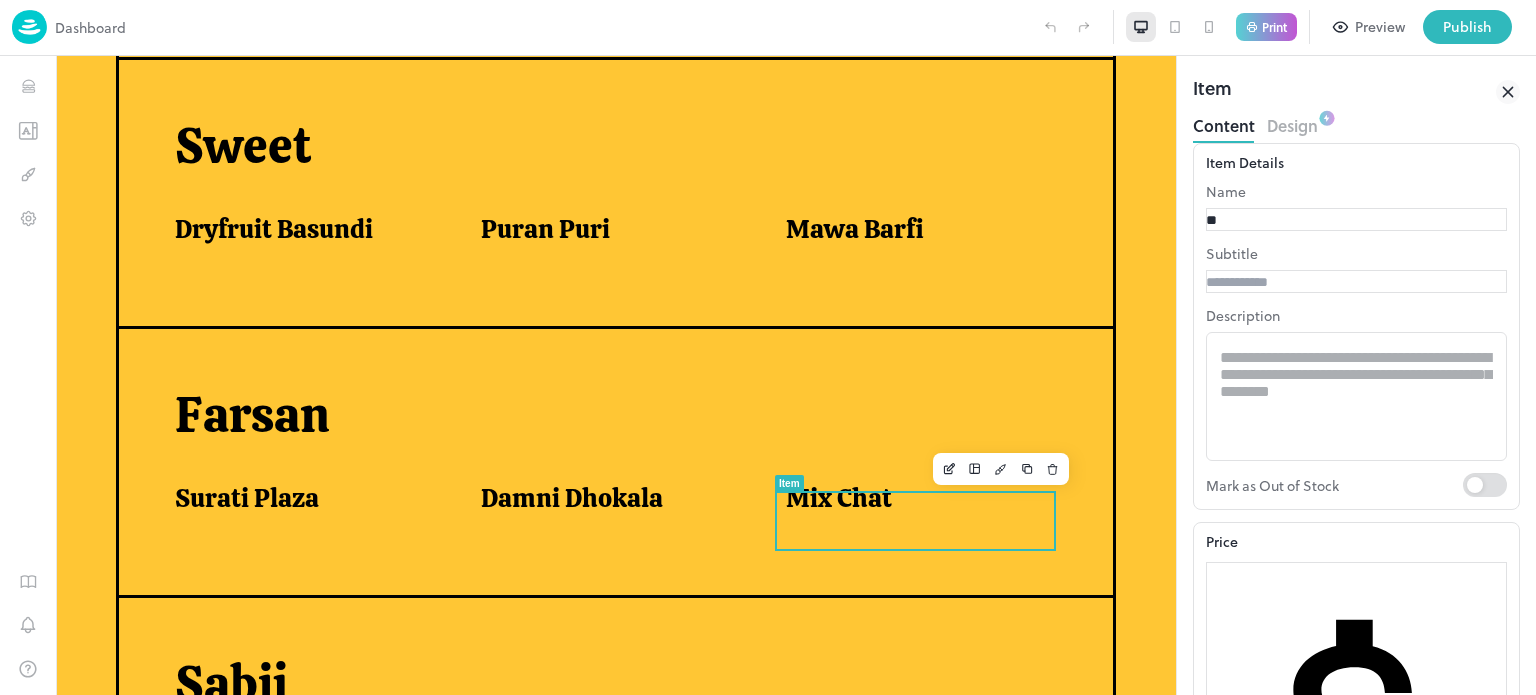 type on "*" 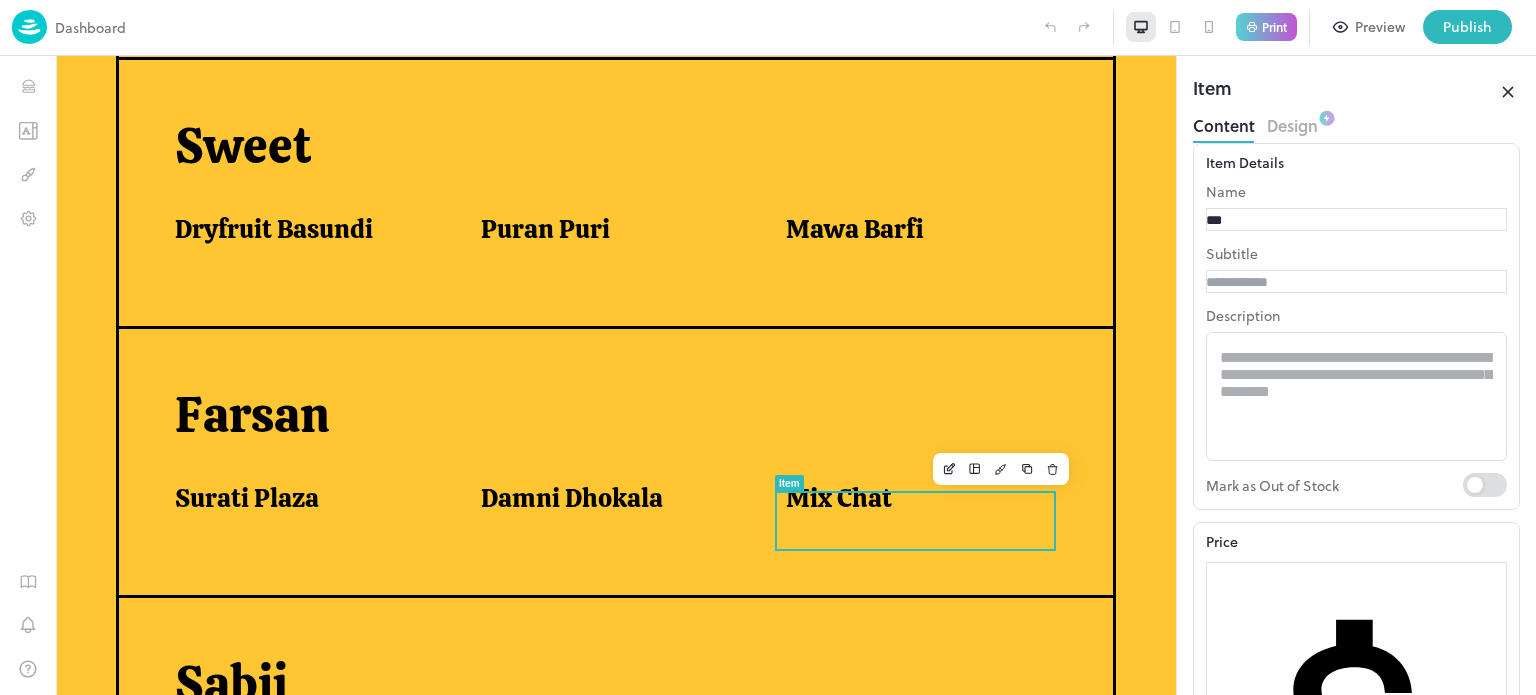 type on "**********" 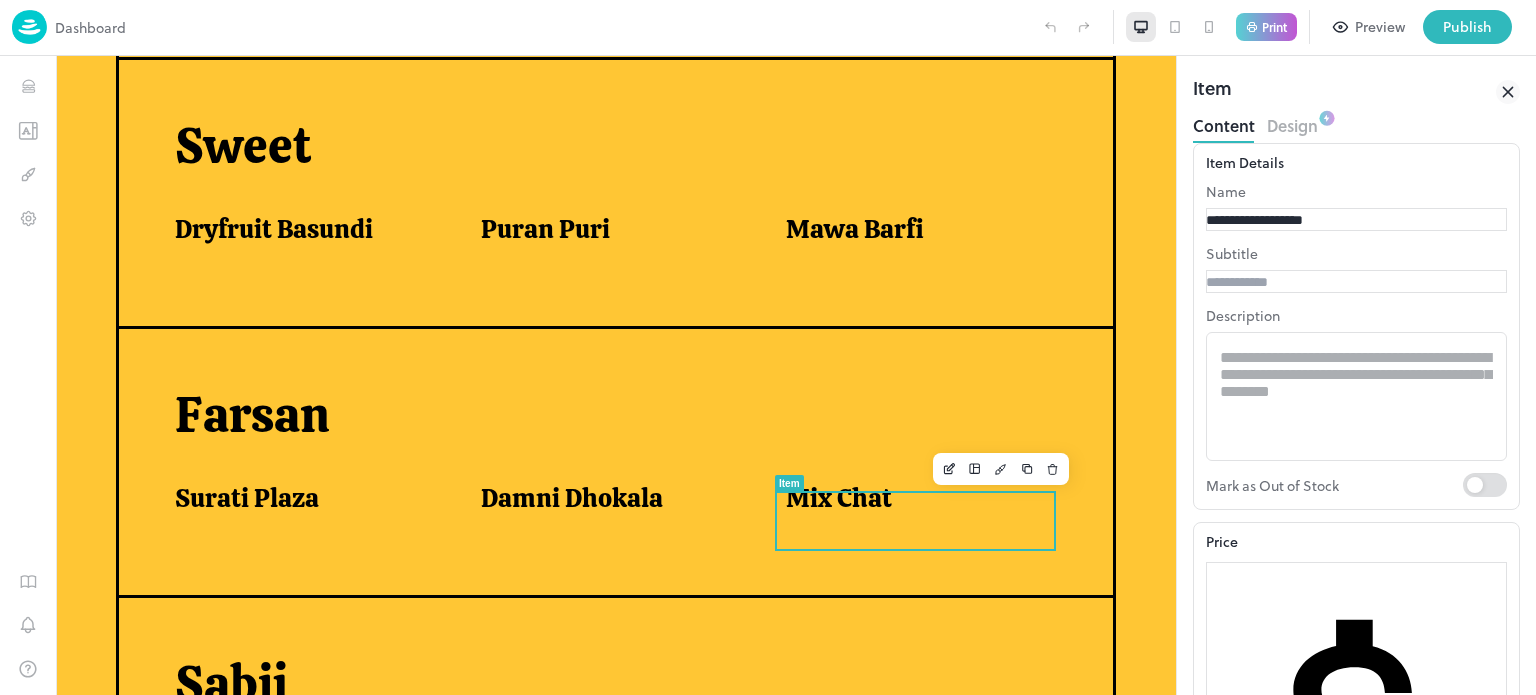 click on "Update Item" at bounding box center (1234, 1287) 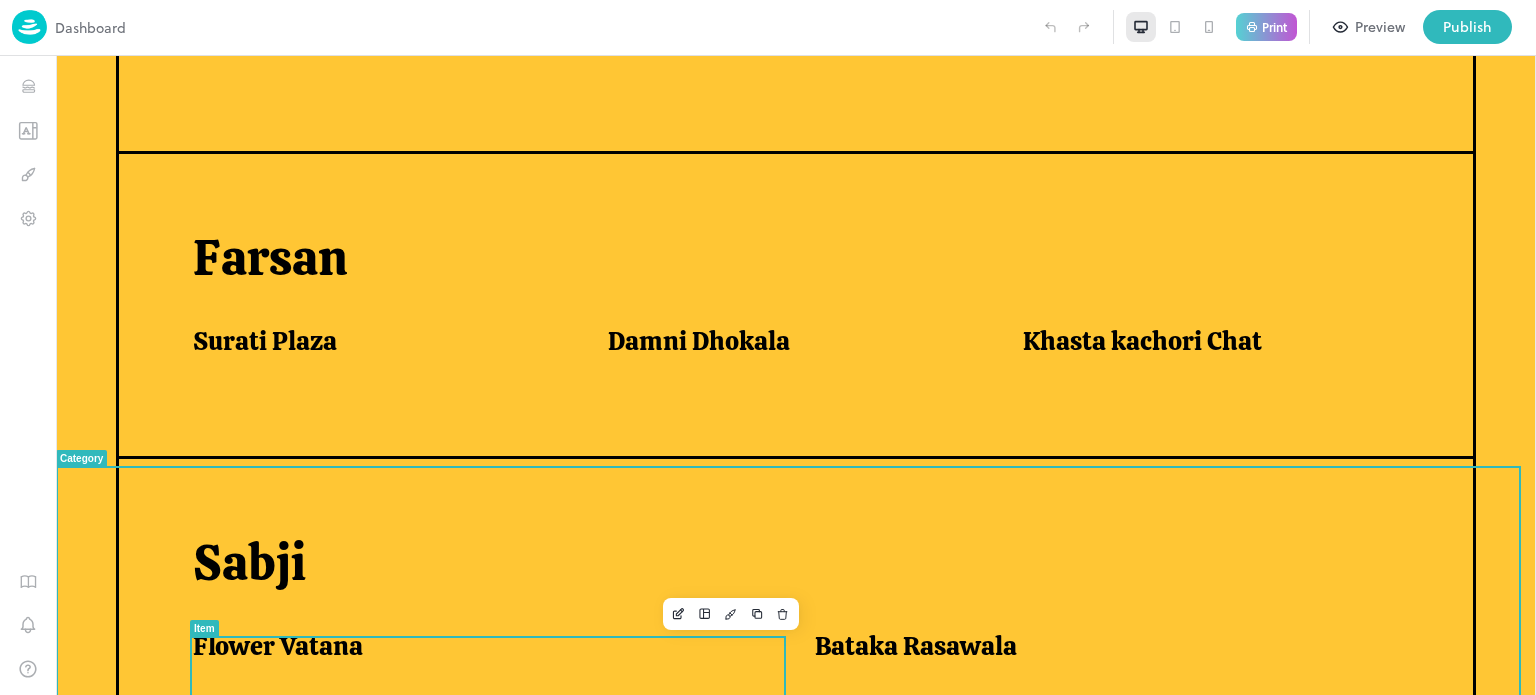 scroll, scrollTop: 1228, scrollLeft: 0, axis: vertical 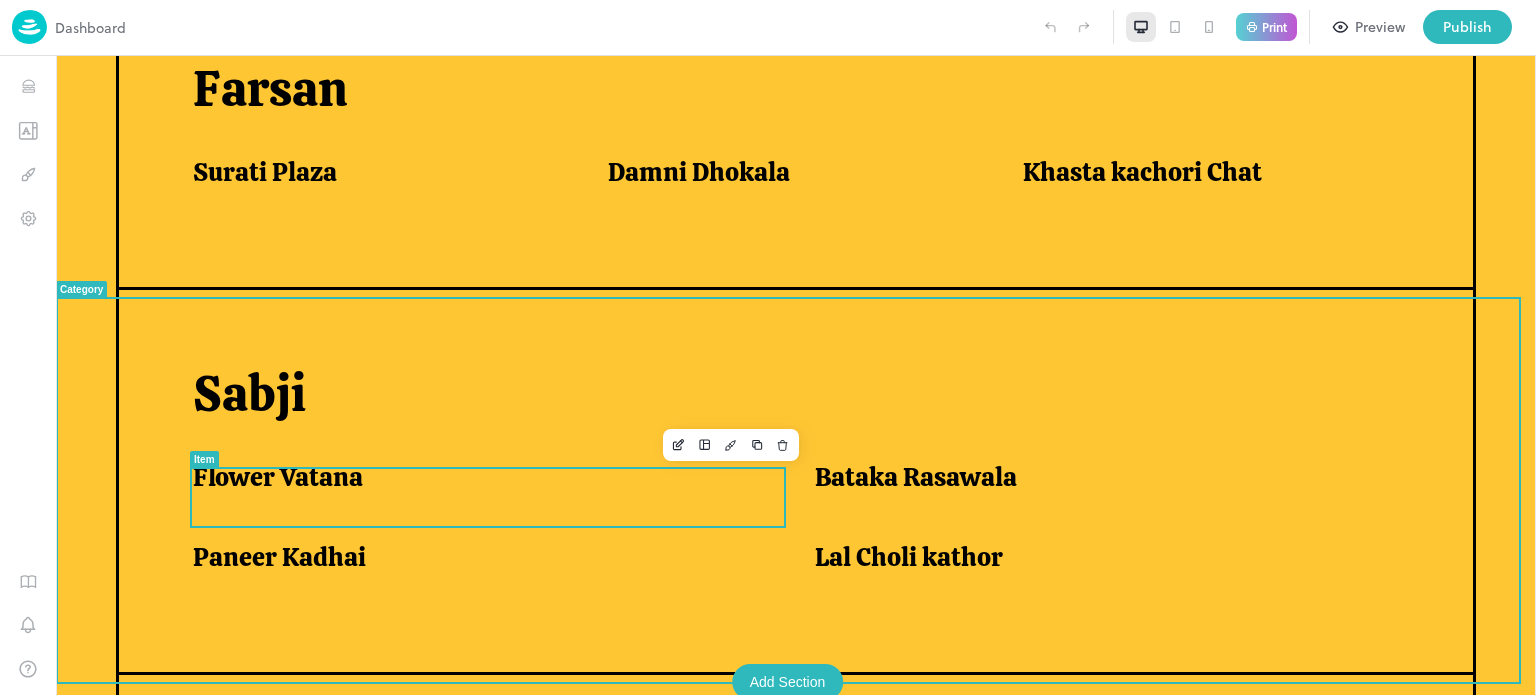 click on "Flower Vatana" at bounding box center [278, 477] 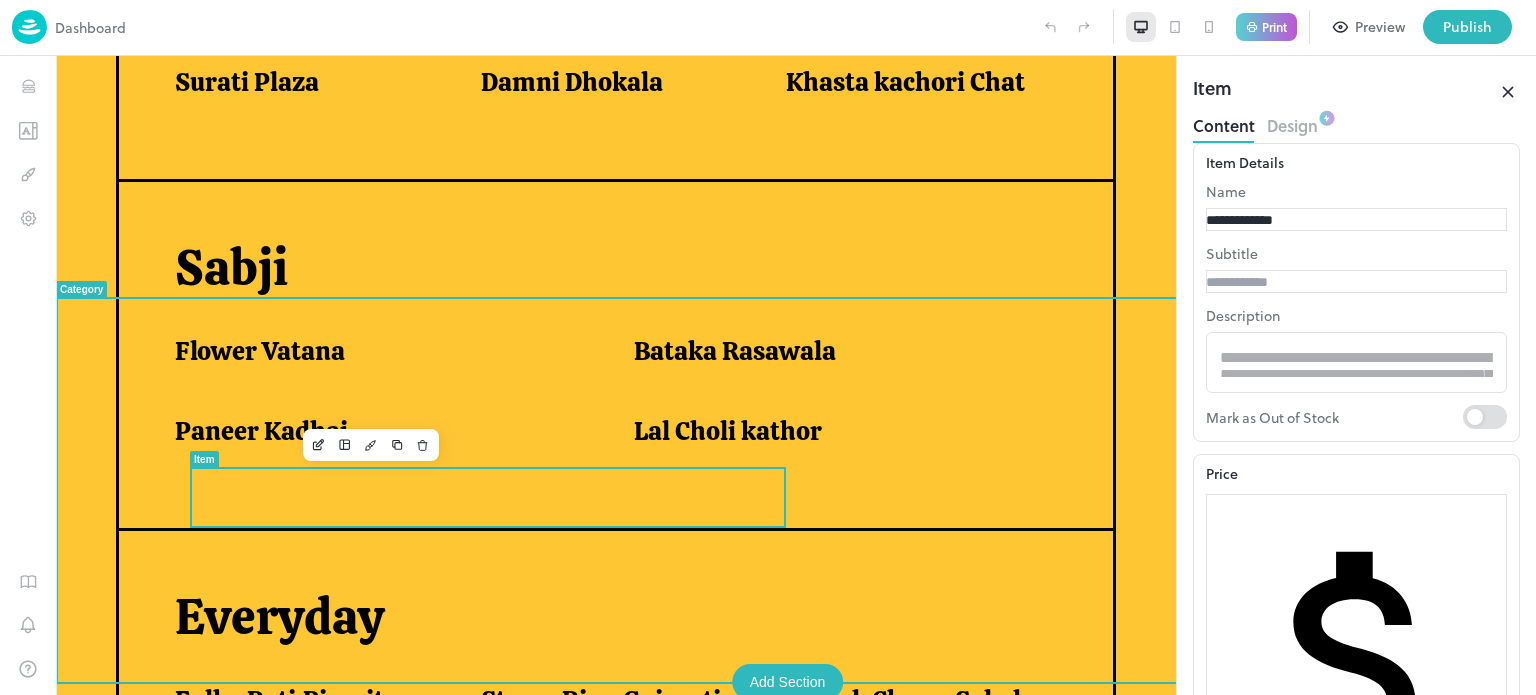 scroll, scrollTop: 1212, scrollLeft: 0, axis: vertical 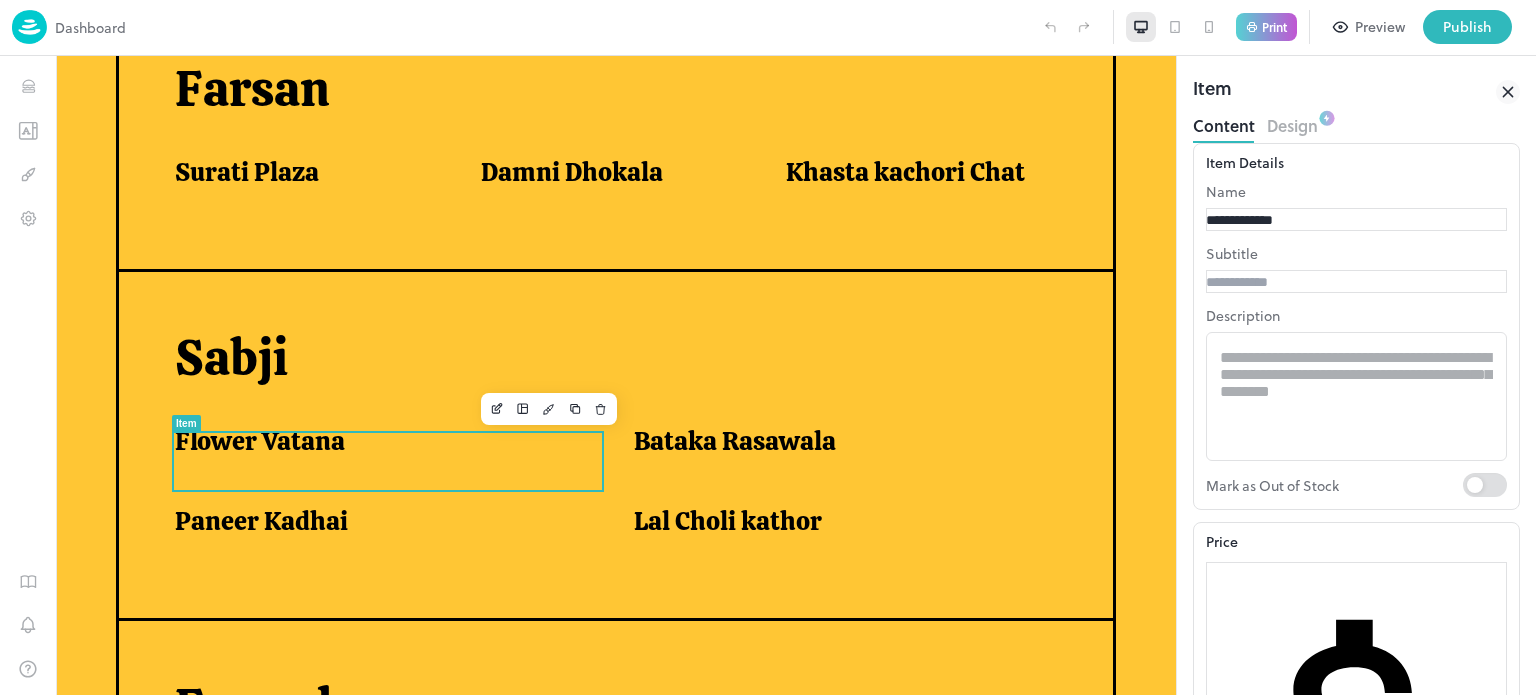 click on "**********" at bounding box center (1276, 220) 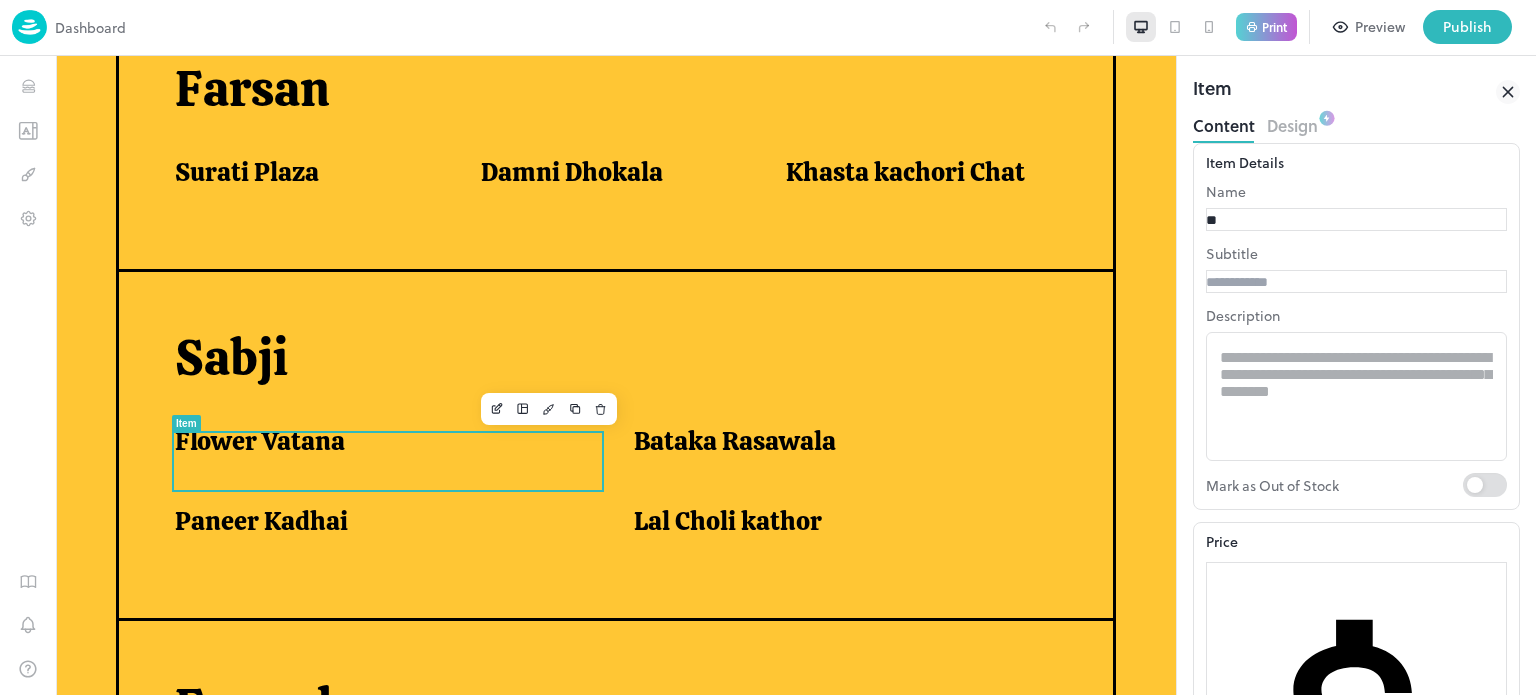 type on "*" 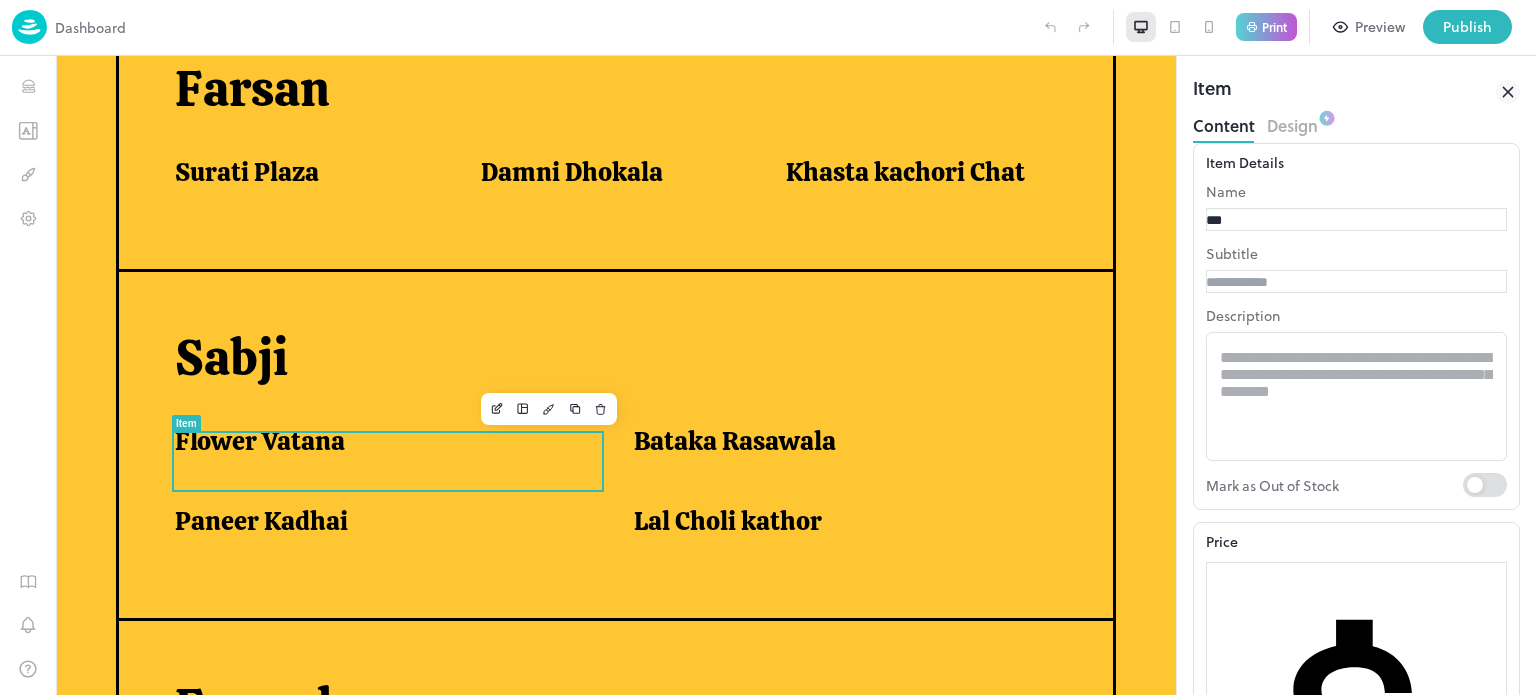 type on "**********" 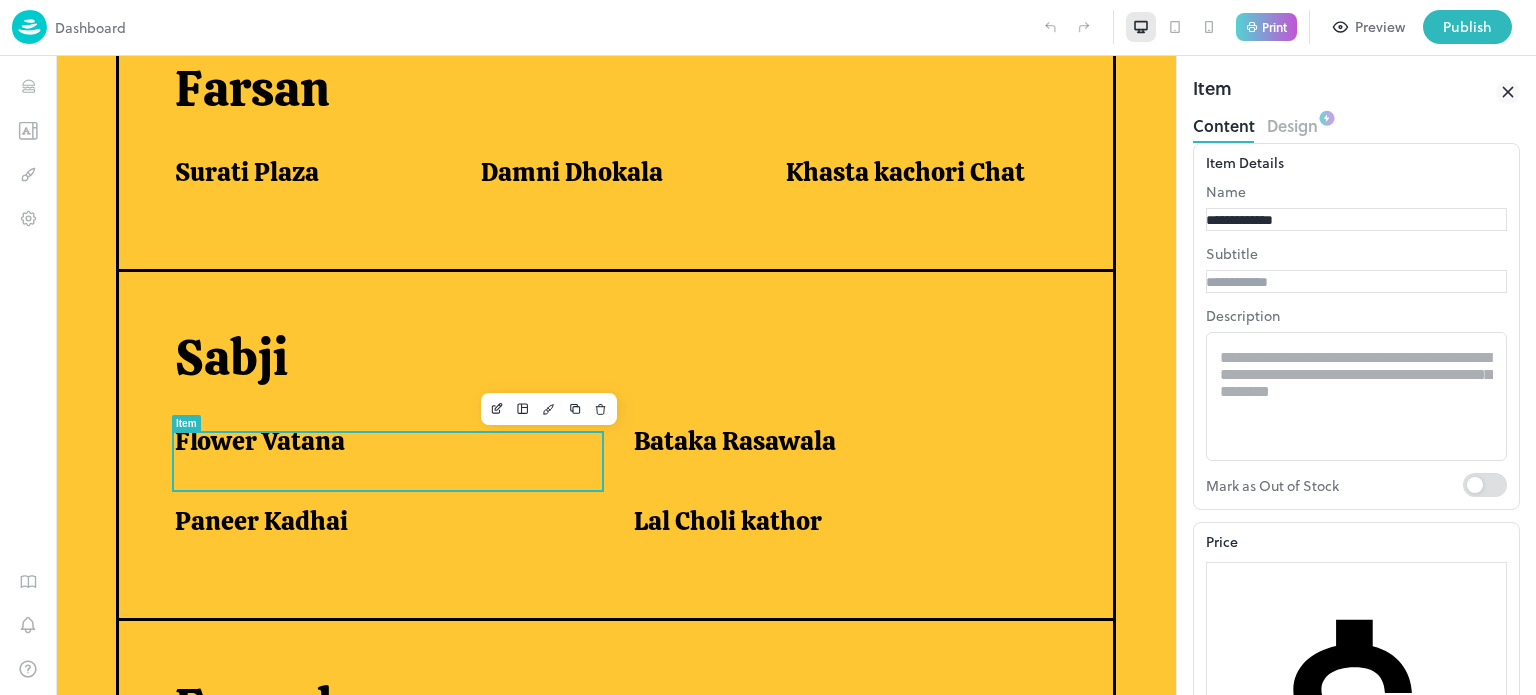 click on "Update Item" at bounding box center (1234, 1287) 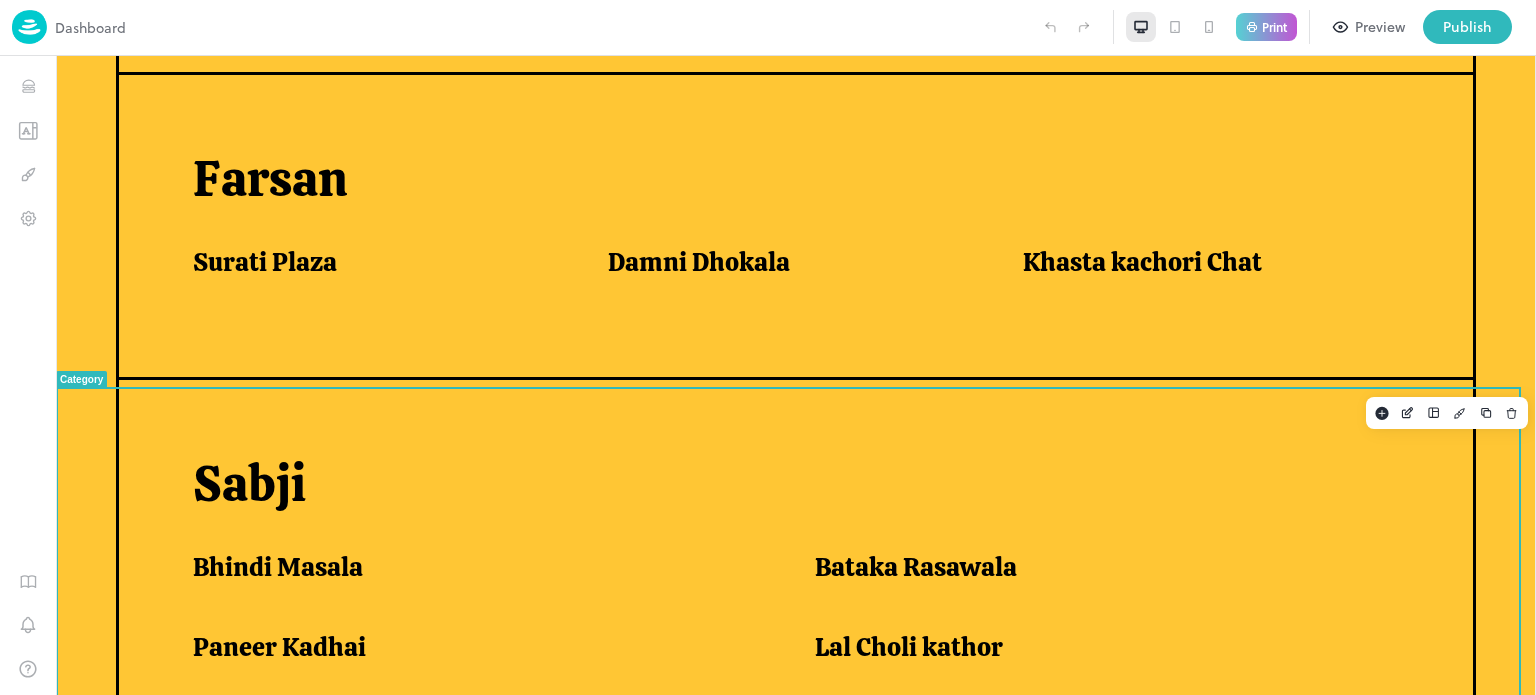 scroll, scrollTop: 1228, scrollLeft: 0, axis: vertical 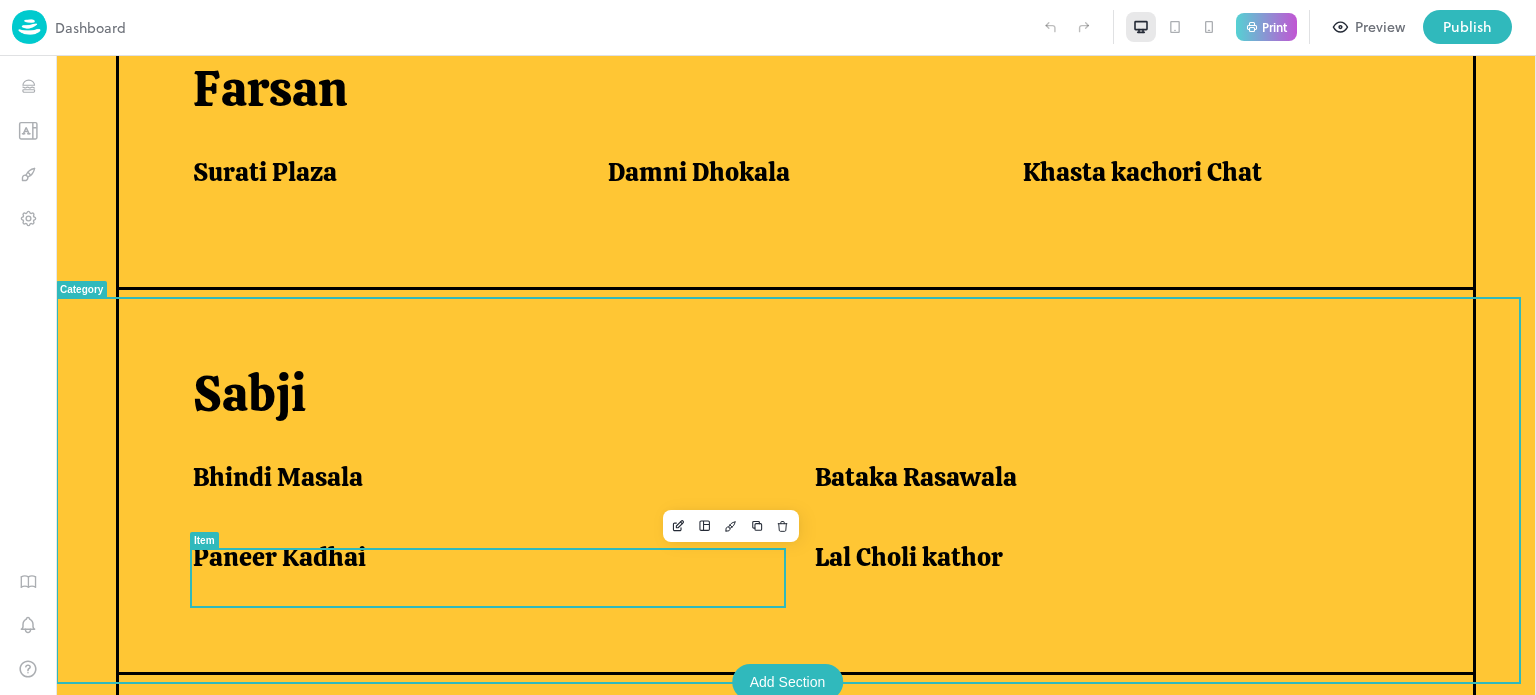 click on "Paneer Kadhai" at bounding box center [279, 557] 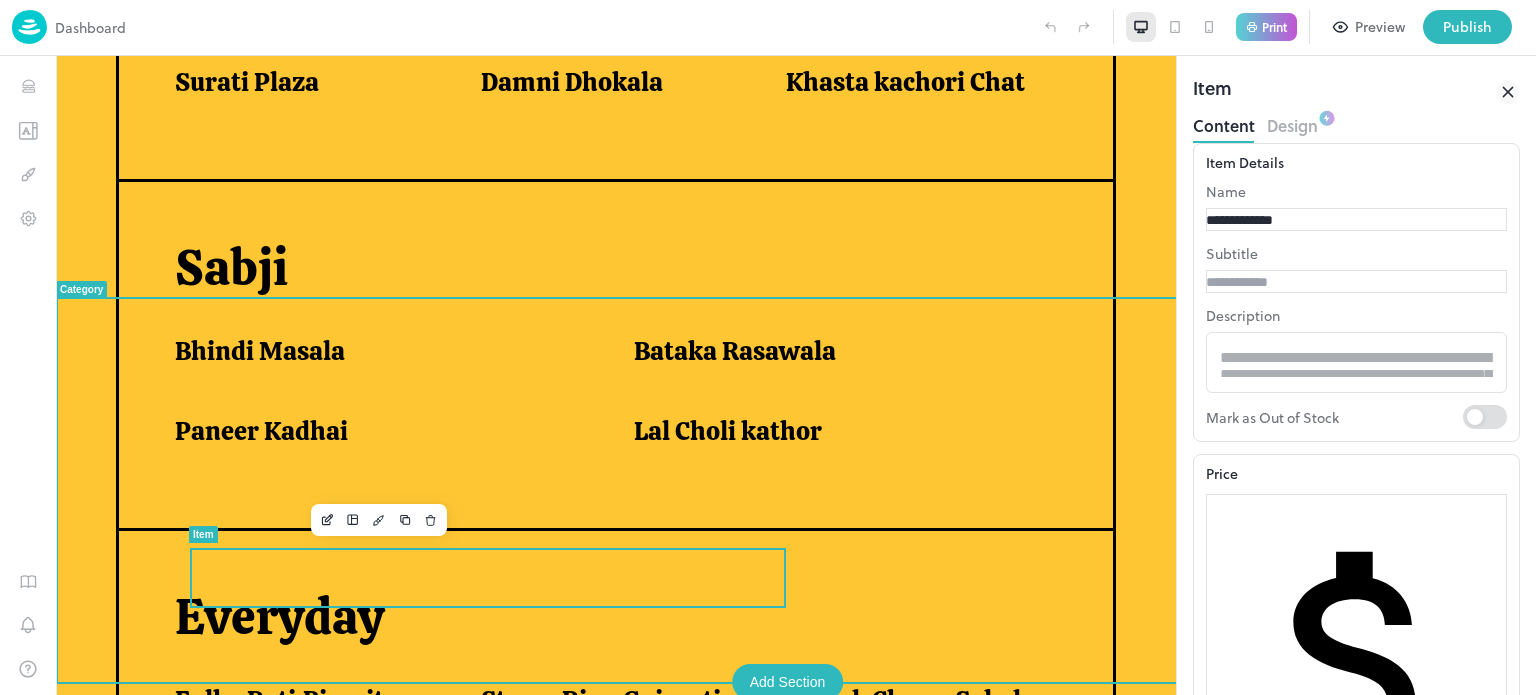 scroll, scrollTop: 1145, scrollLeft: 0, axis: vertical 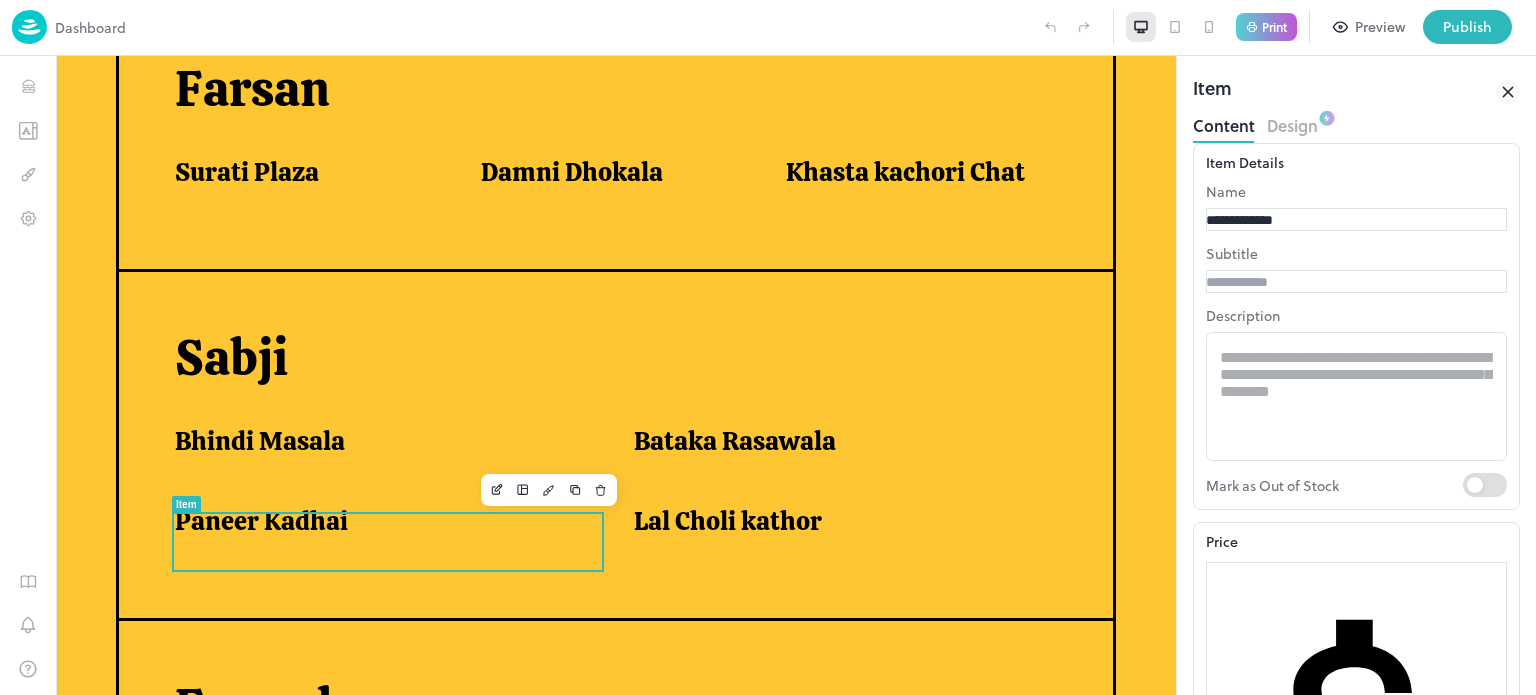 click on "**********" at bounding box center [1276, 220] 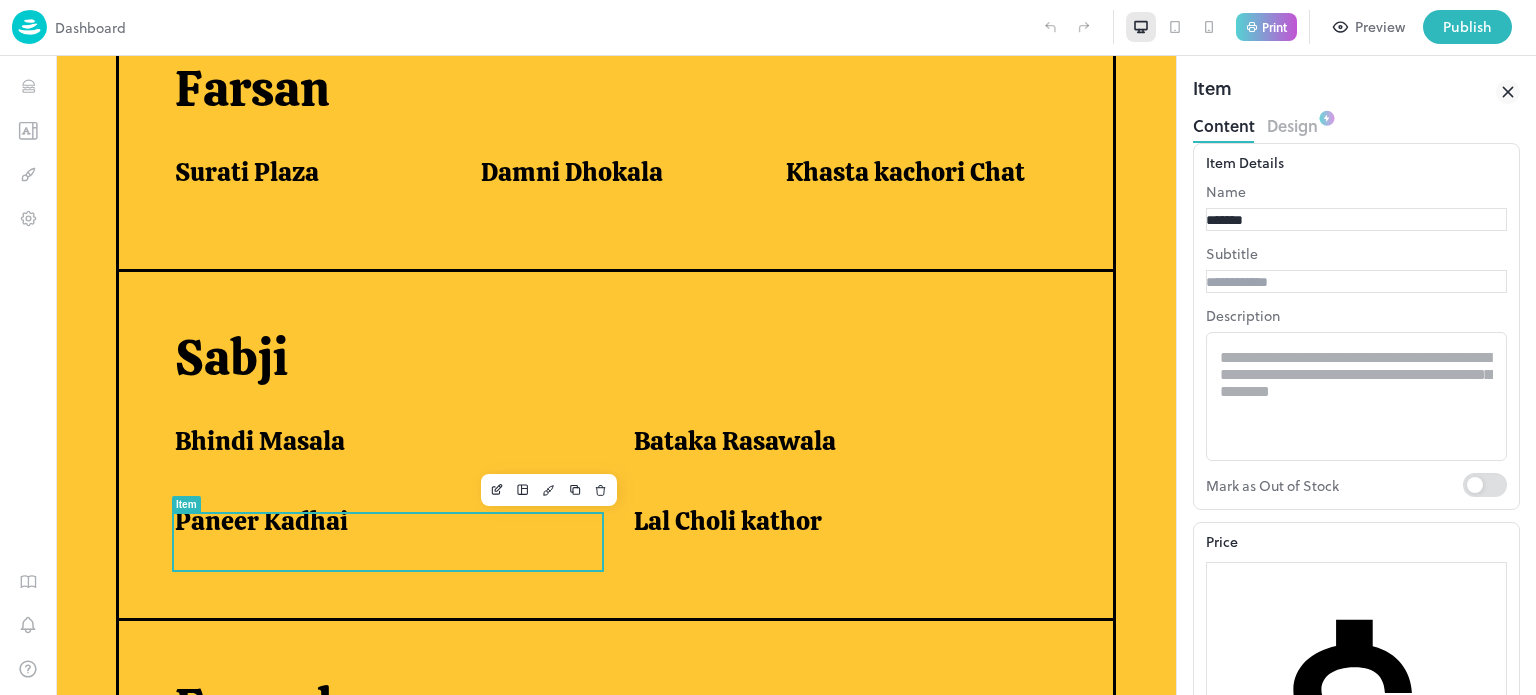 type on "**********" 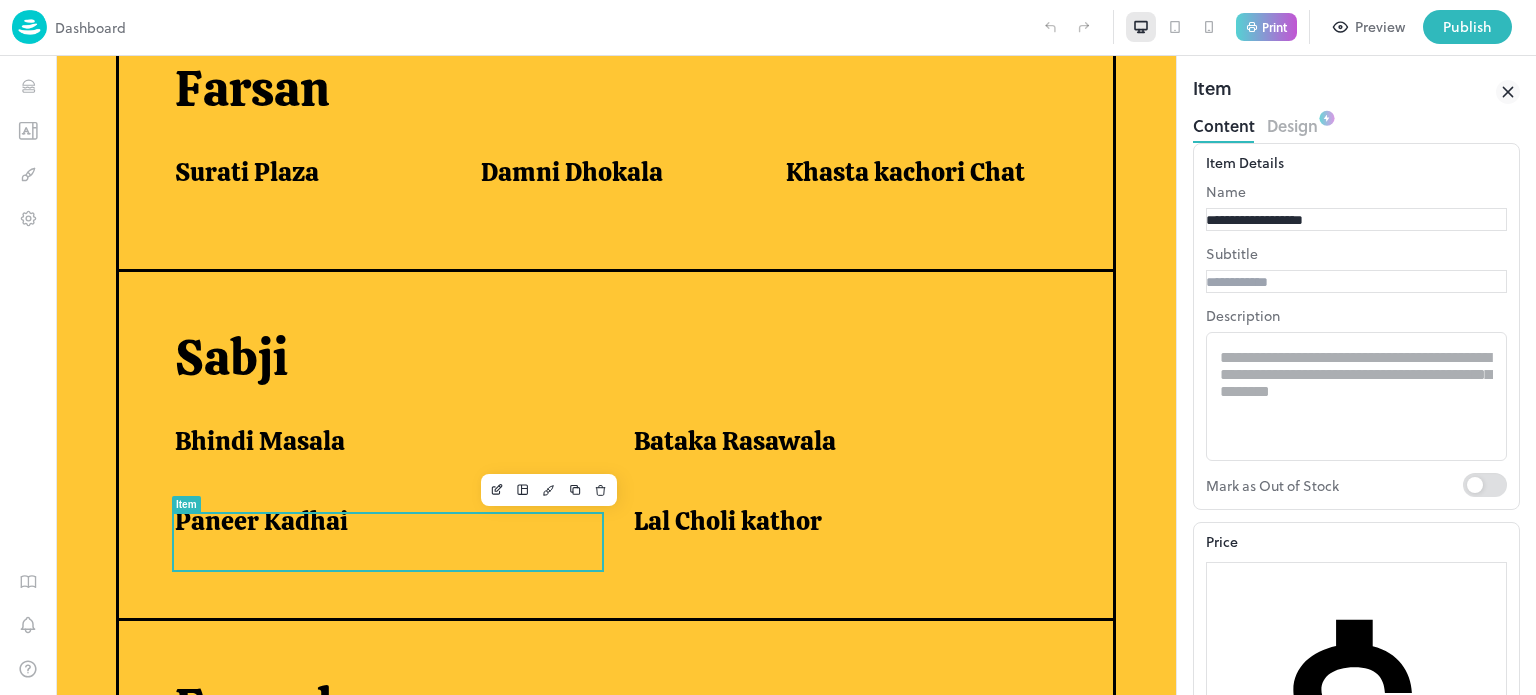 click on "Update Item" at bounding box center (1234, 1287) 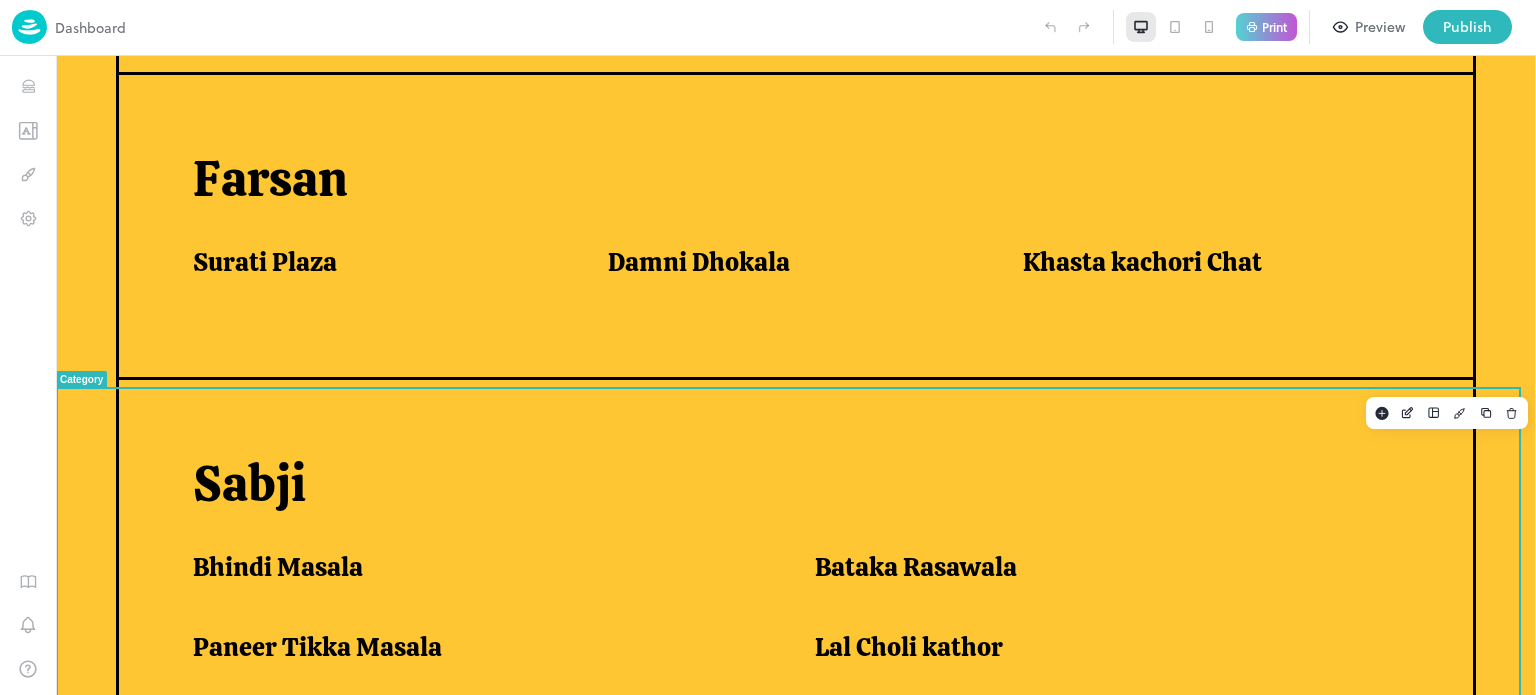 scroll, scrollTop: 1228, scrollLeft: 0, axis: vertical 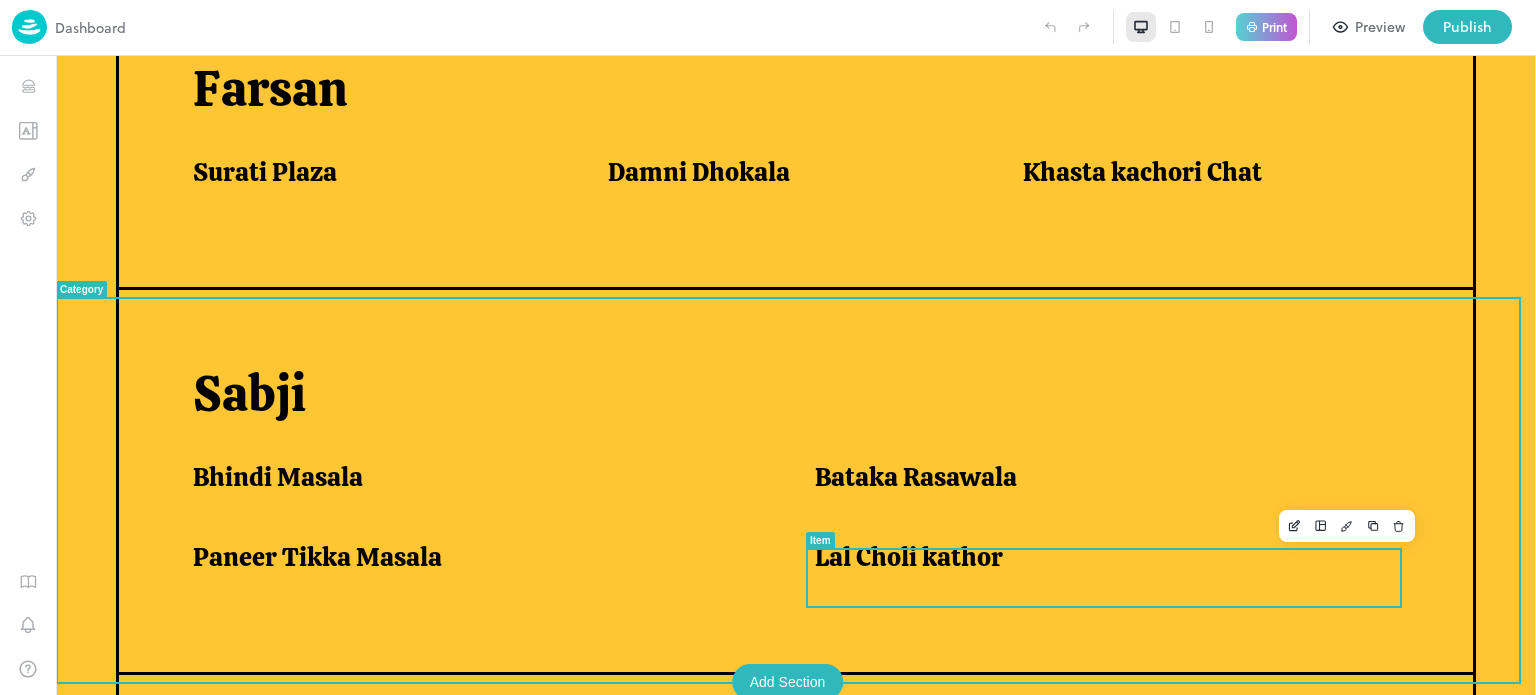 click on "Lal Choli kathor" at bounding box center (909, 557) 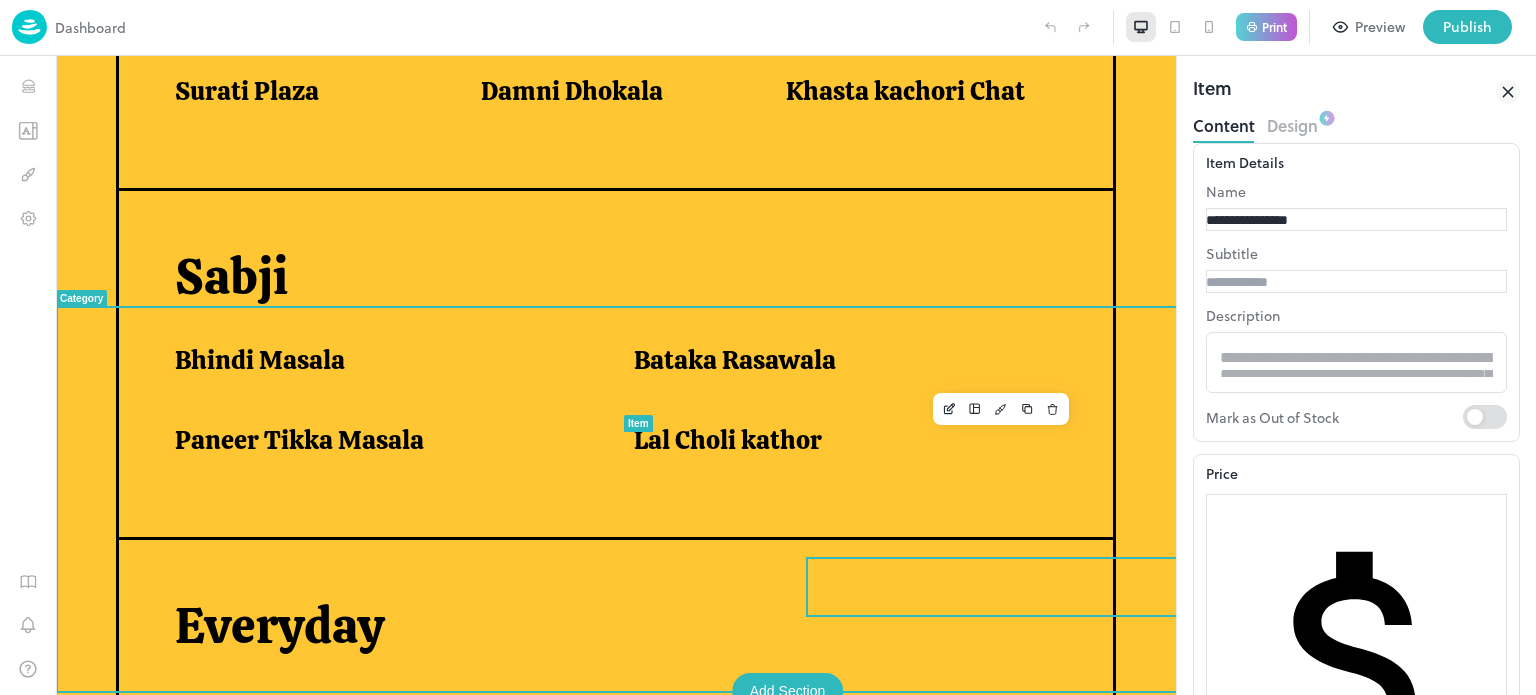 scroll, scrollTop: 0, scrollLeft: 0, axis: both 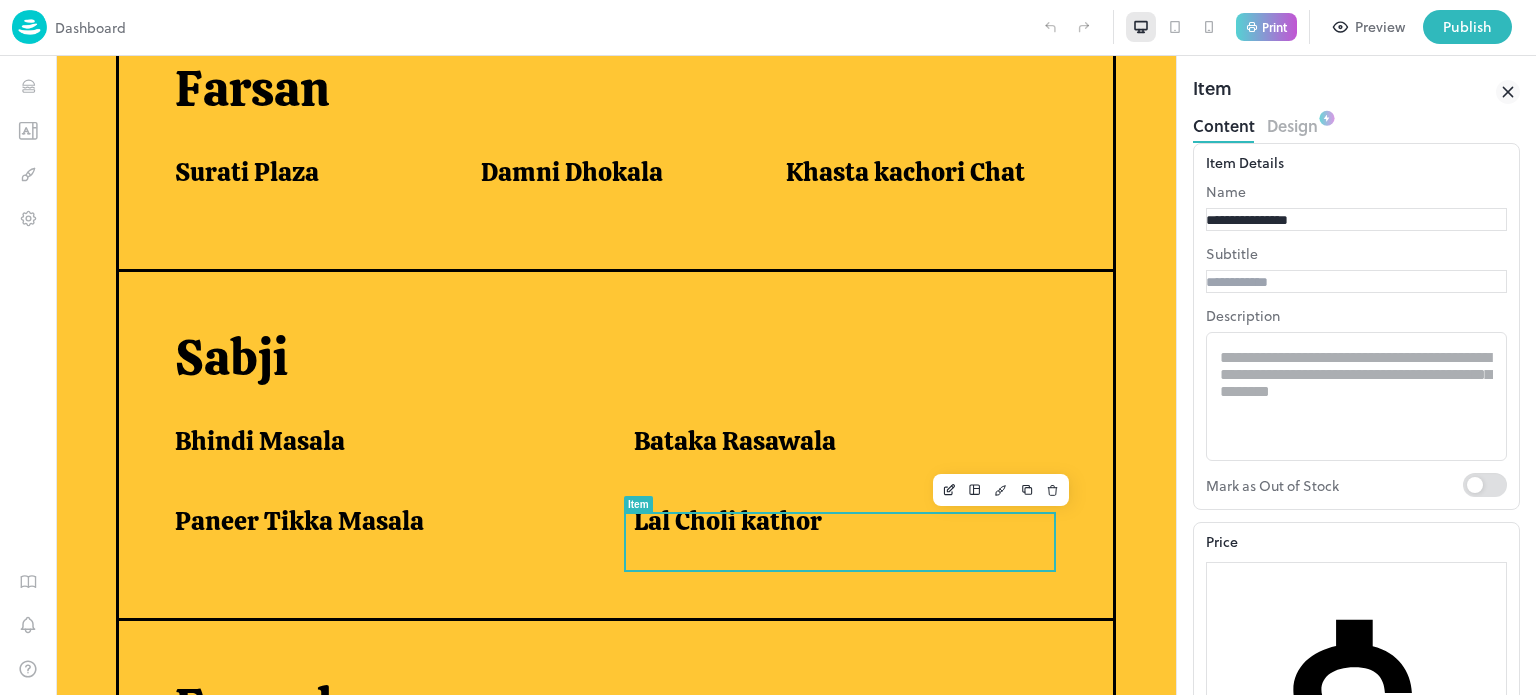 click on "**********" at bounding box center (1276, 220) 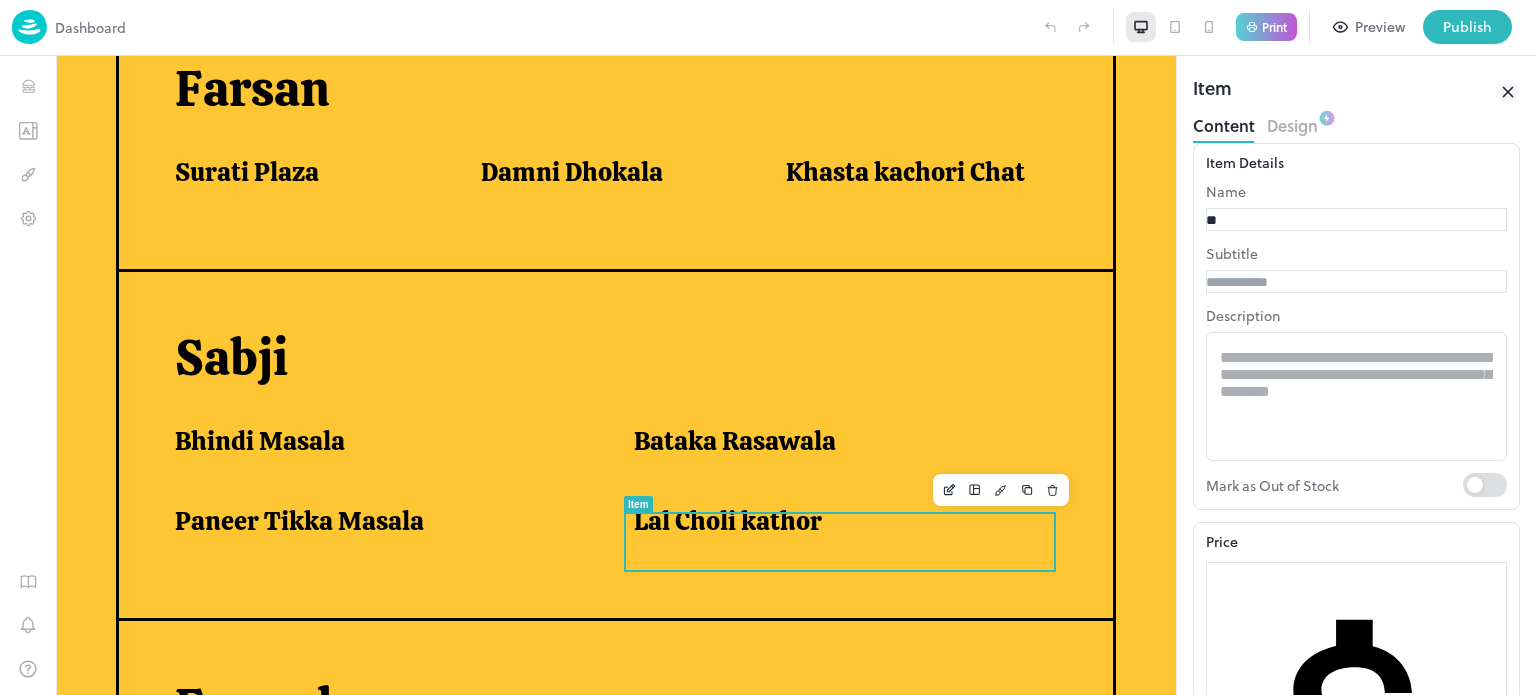 type on "*" 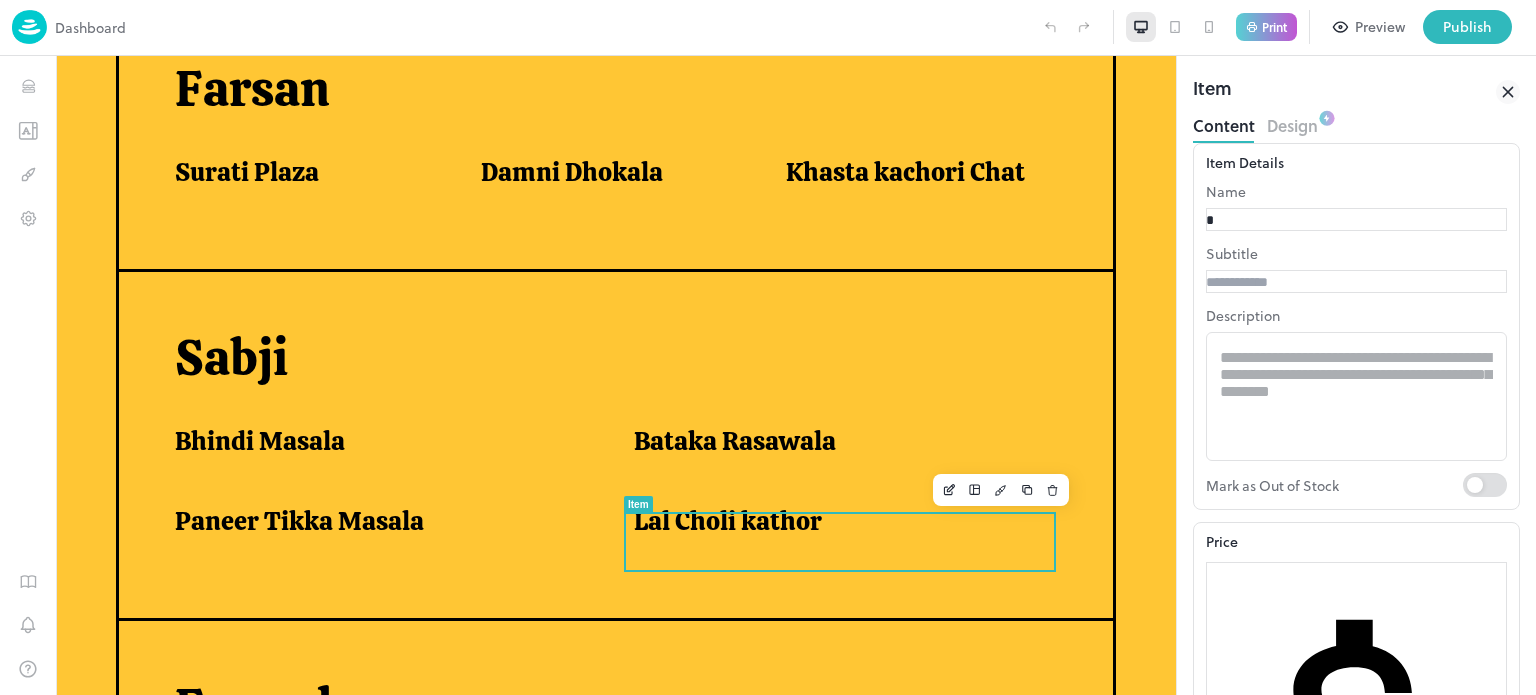 type on "**********" 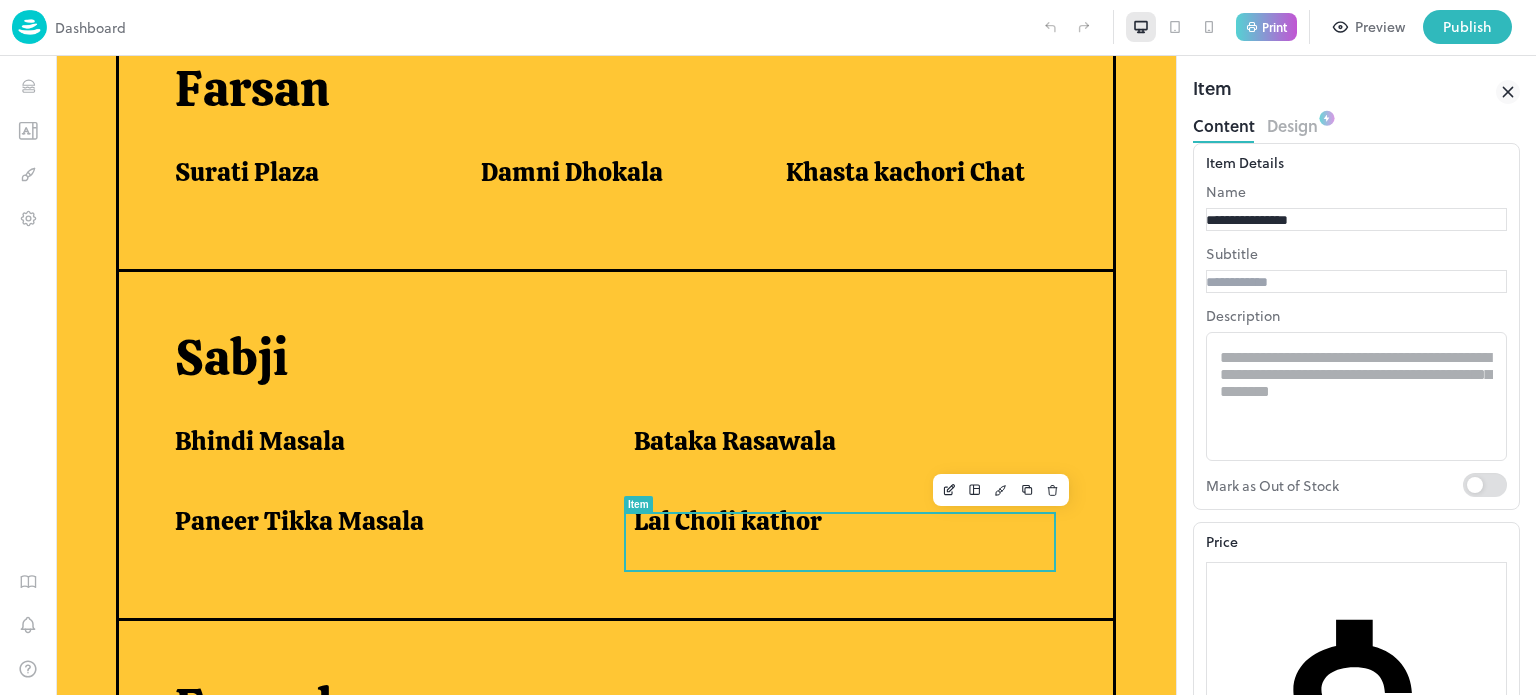 click on "Update Item" at bounding box center [1234, 1287] 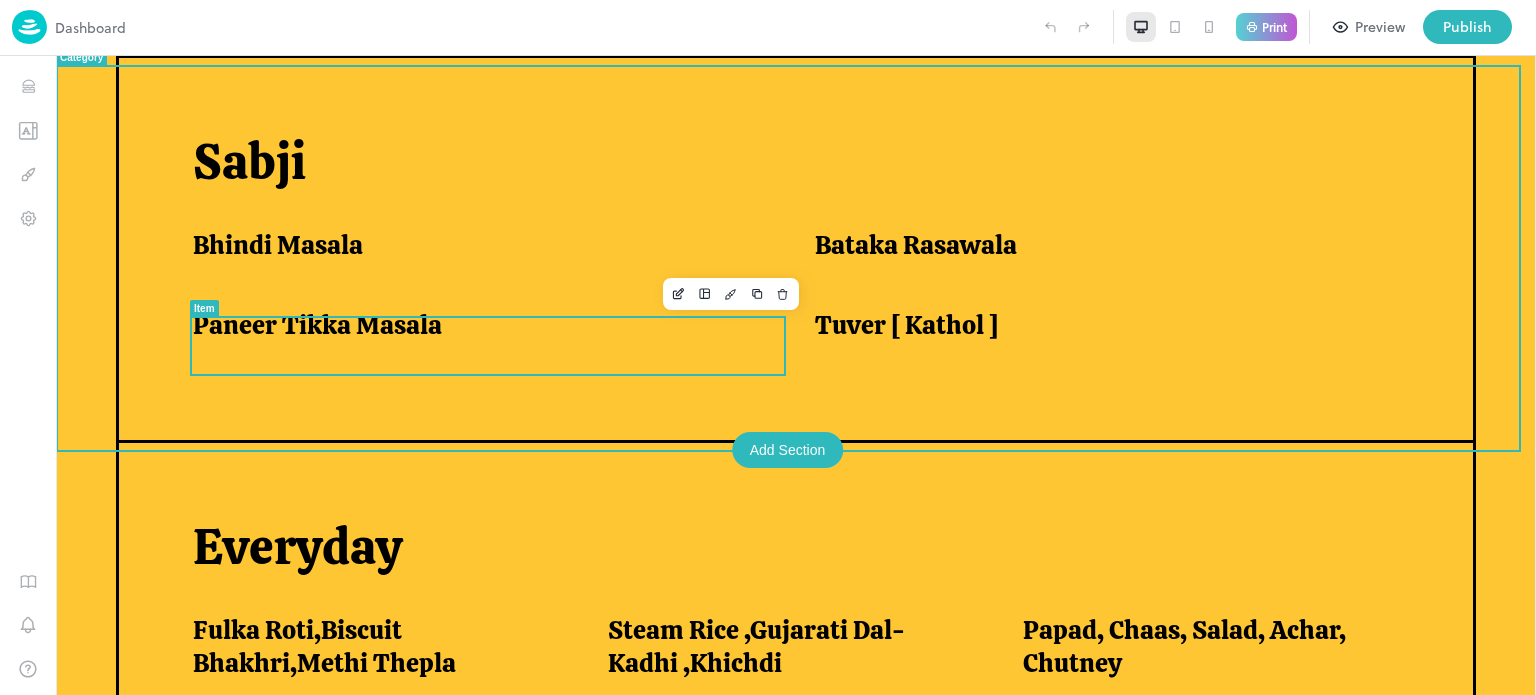 scroll, scrollTop: 1523, scrollLeft: 0, axis: vertical 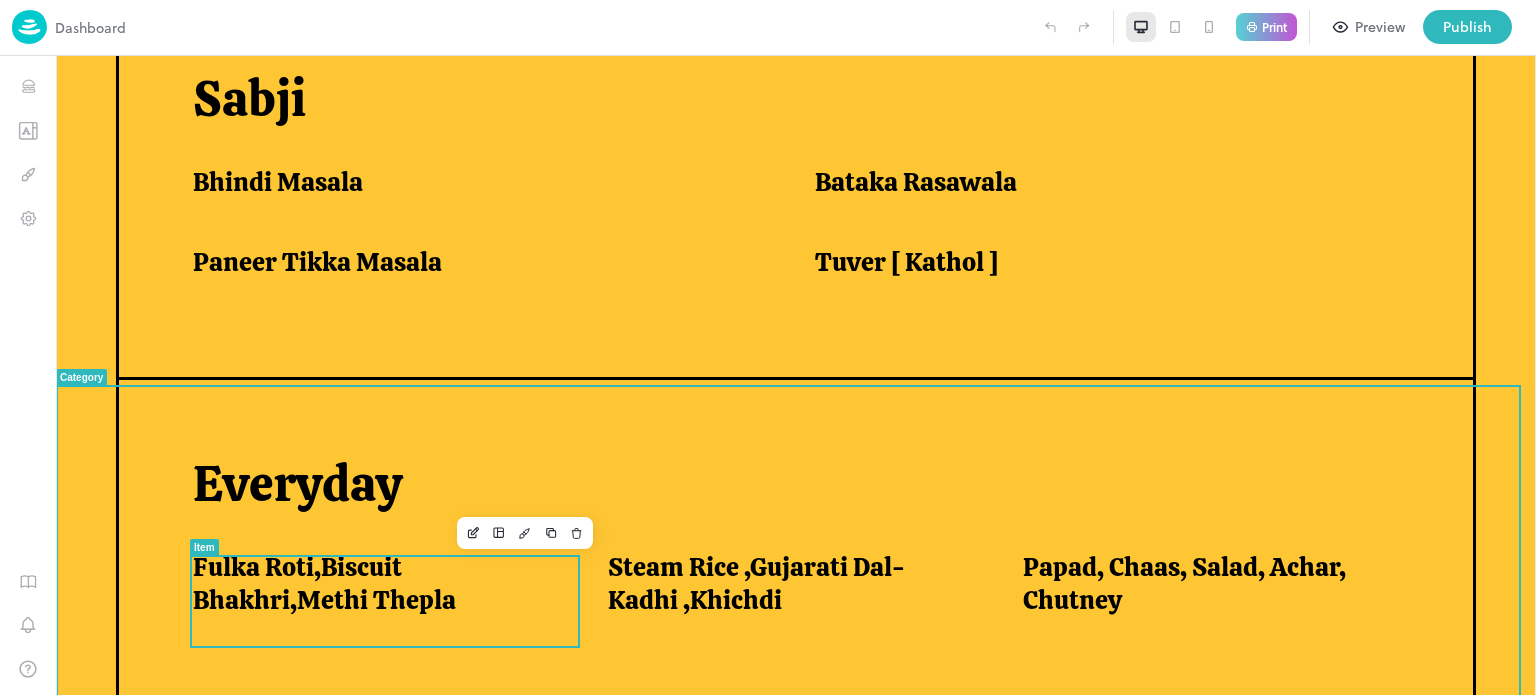 click on "Fulka Roti,Biscuit Bhakhri,Methi Thepla" at bounding box center (376, 583) 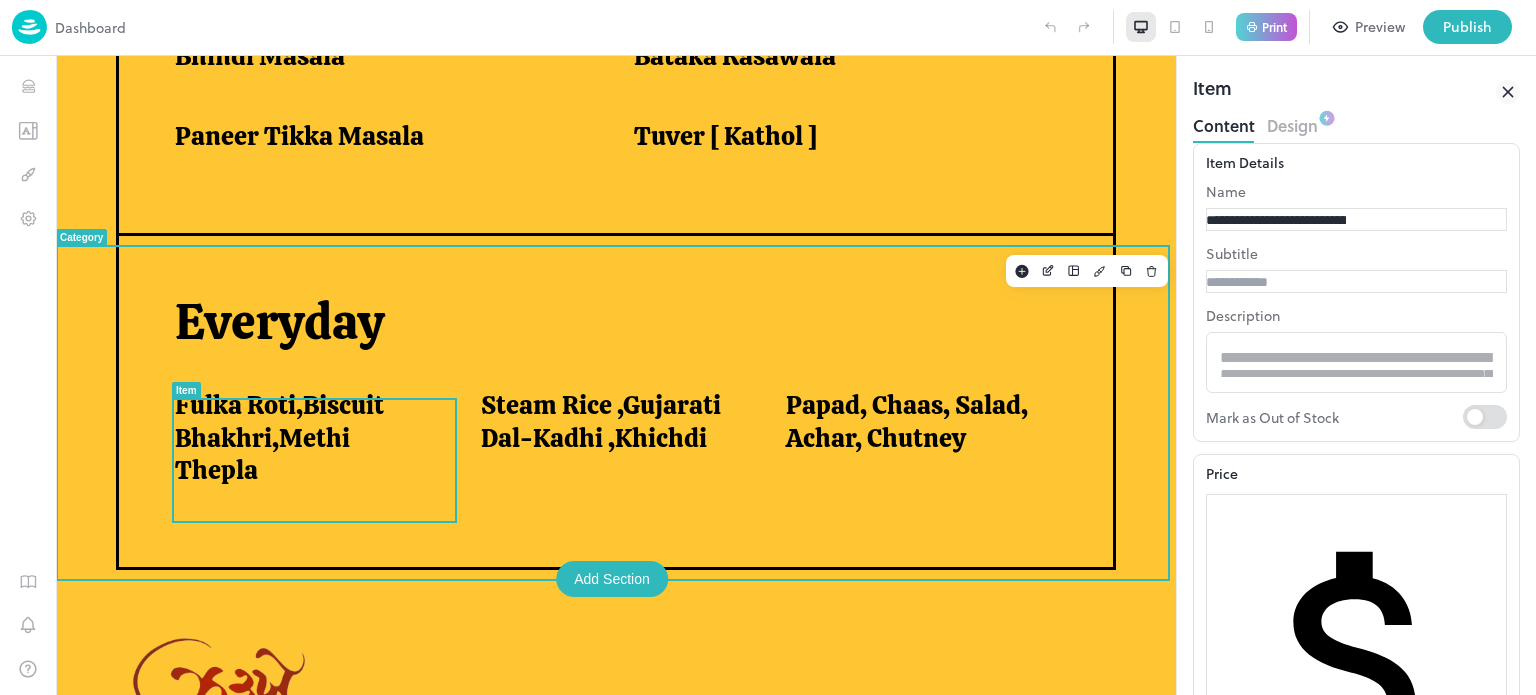 scroll, scrollTop: 0, scrollLeft: 0, axis: both 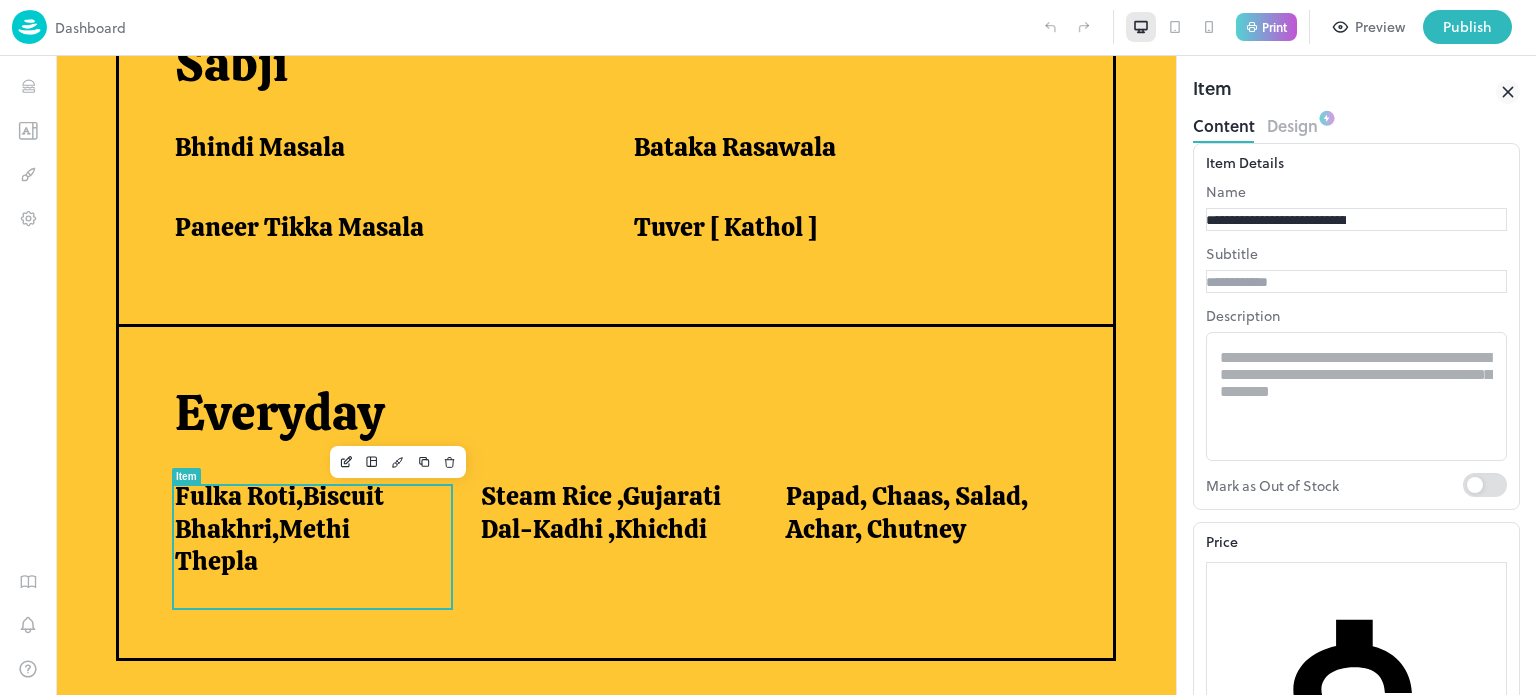 click on "**********" at bounding box center (1276, 220) 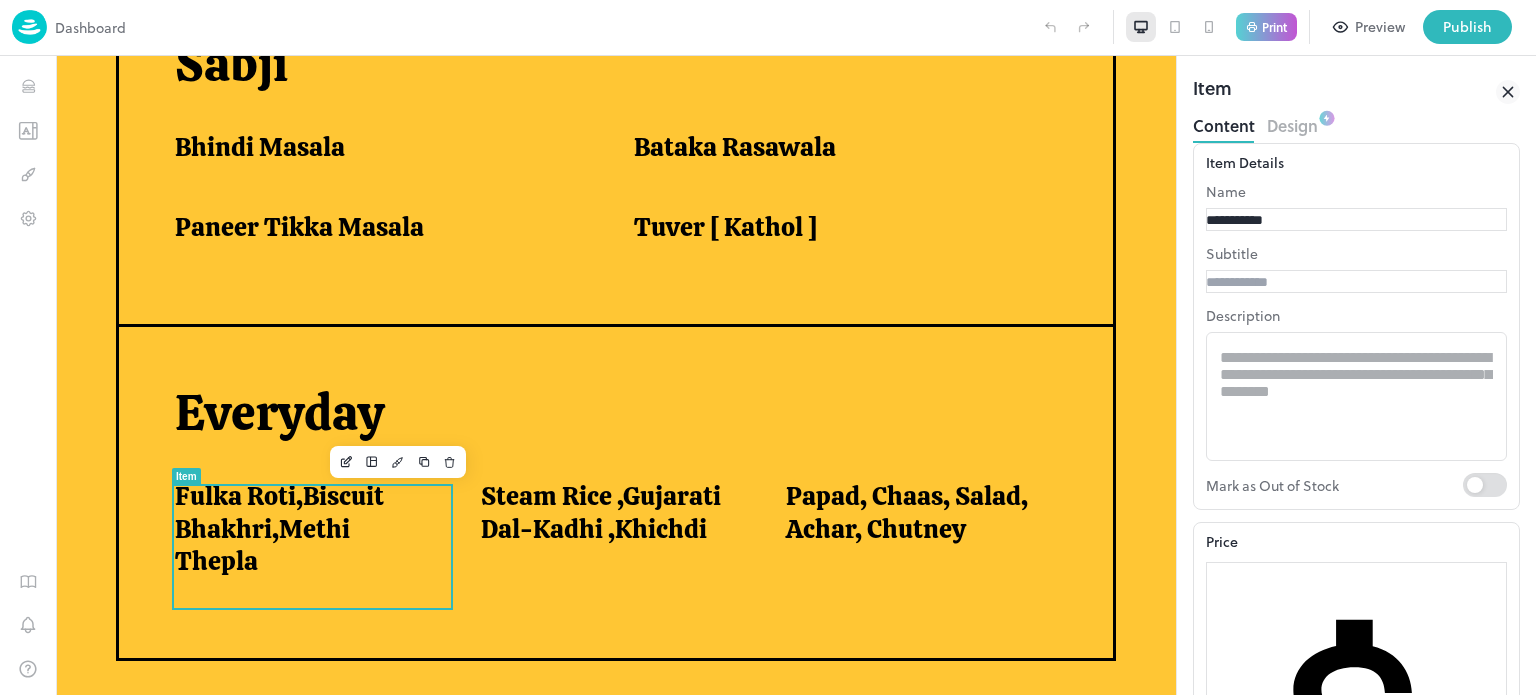 type on "**********" 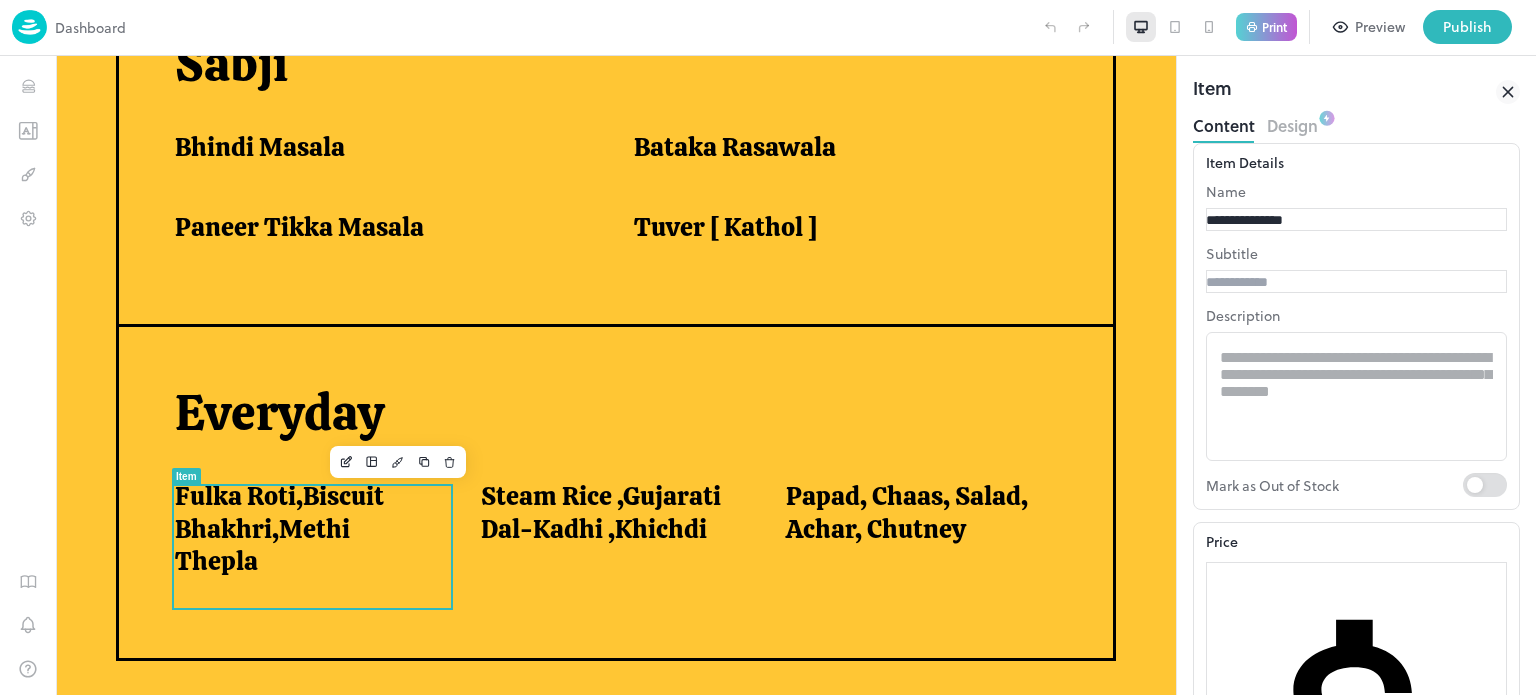 click on "Update Item" at bounding box center [1234, 1287] 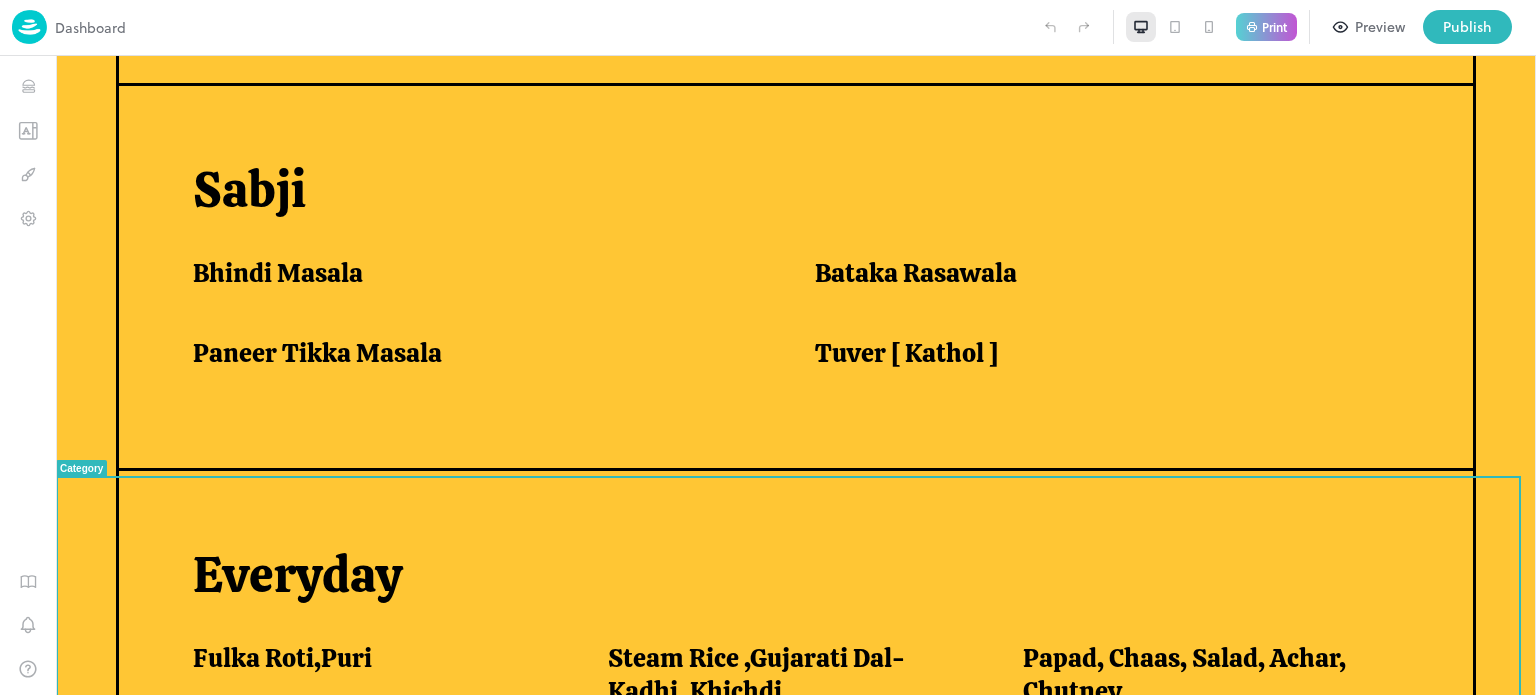 scroll, scrollTop: 1523, scrollLeft: 0, axis: vertical 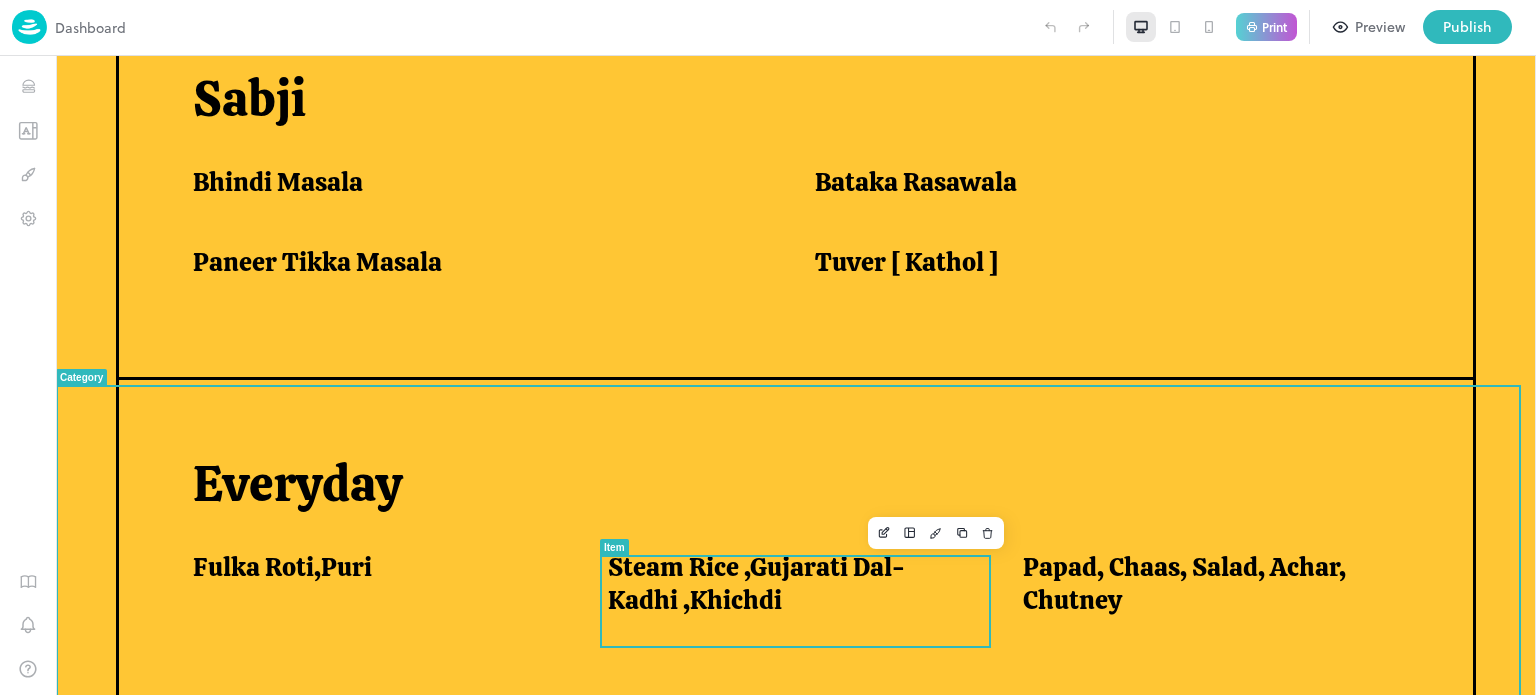 click on "Steam Rice ,Gujarati Dal-Kadhi ,Khichdi" at bounding box center (791, 583) 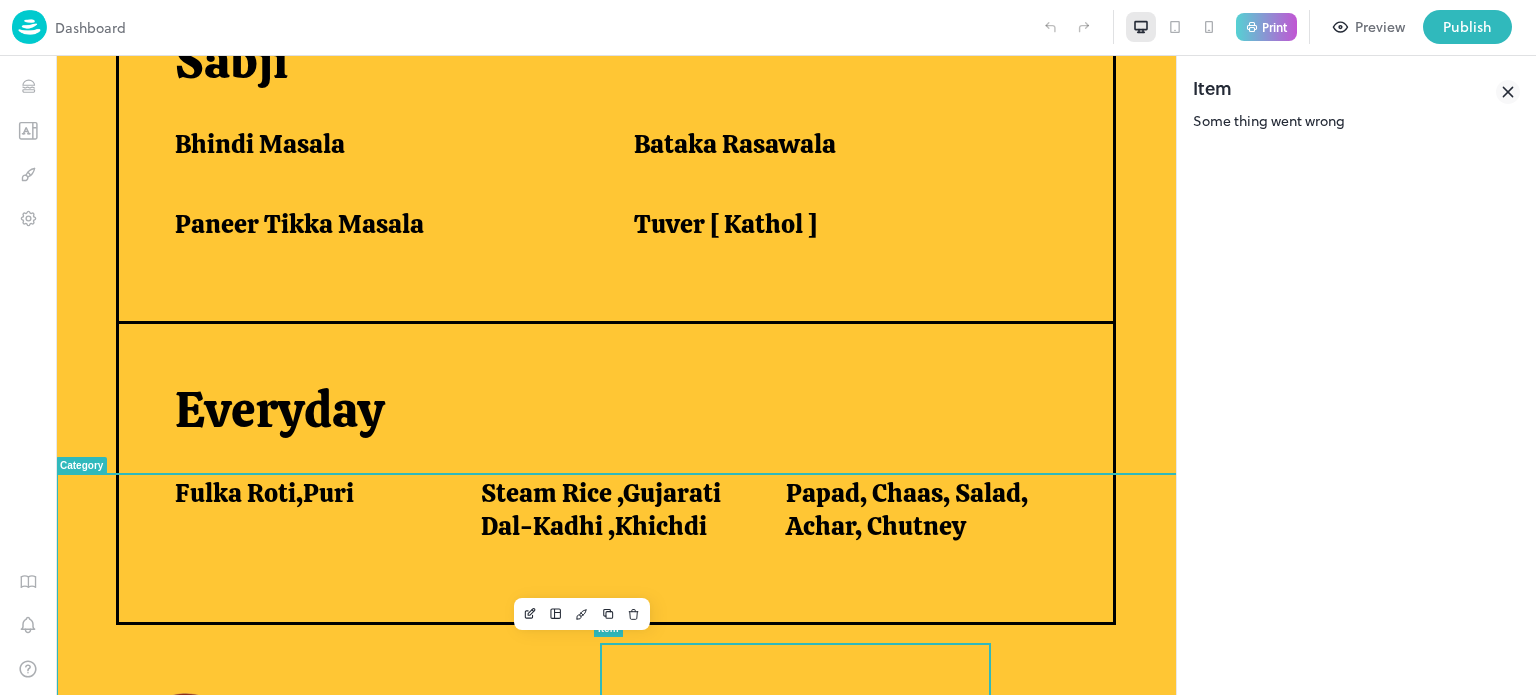 scroll, scrollTop: 1432, scrollLeft: 0, axis: vertical 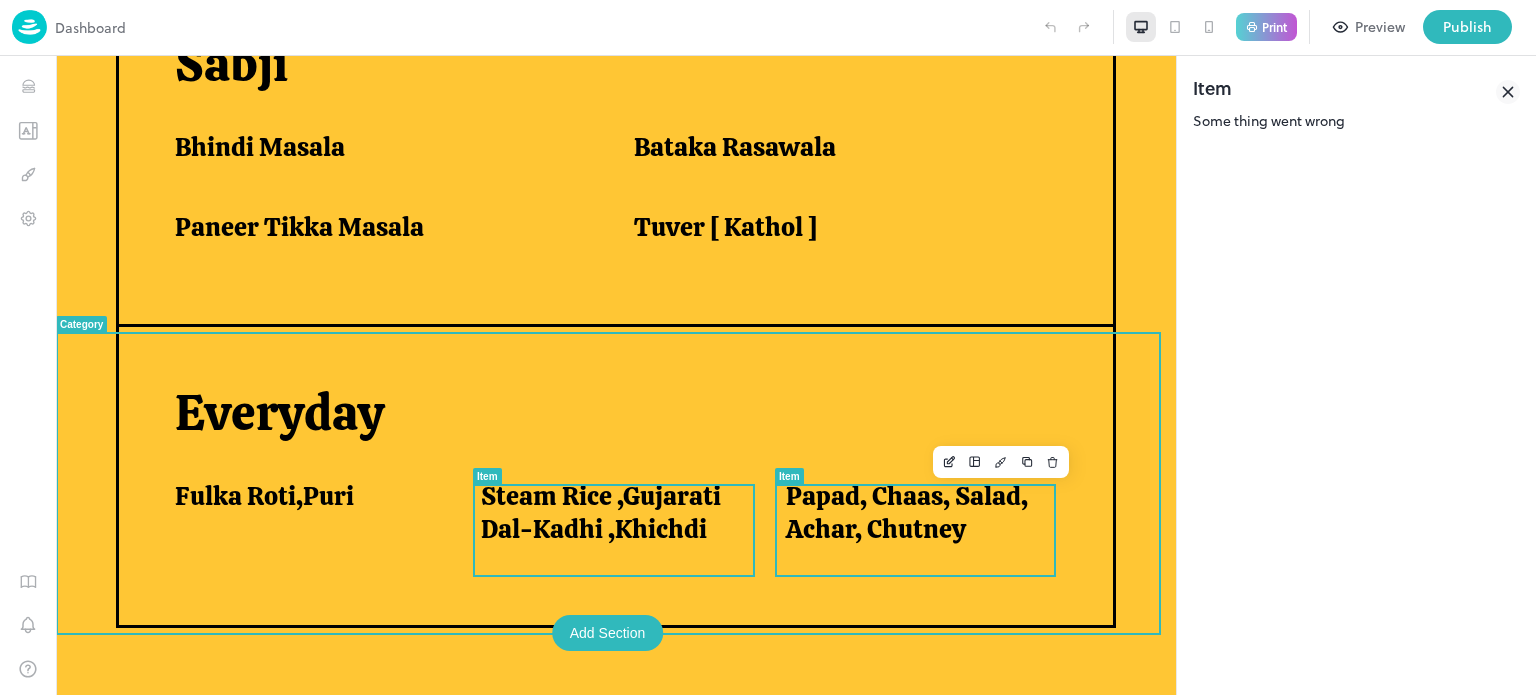 click on "Papad, Chaas, Salad, Achar, Chutney" at bounding box center (914, 512) 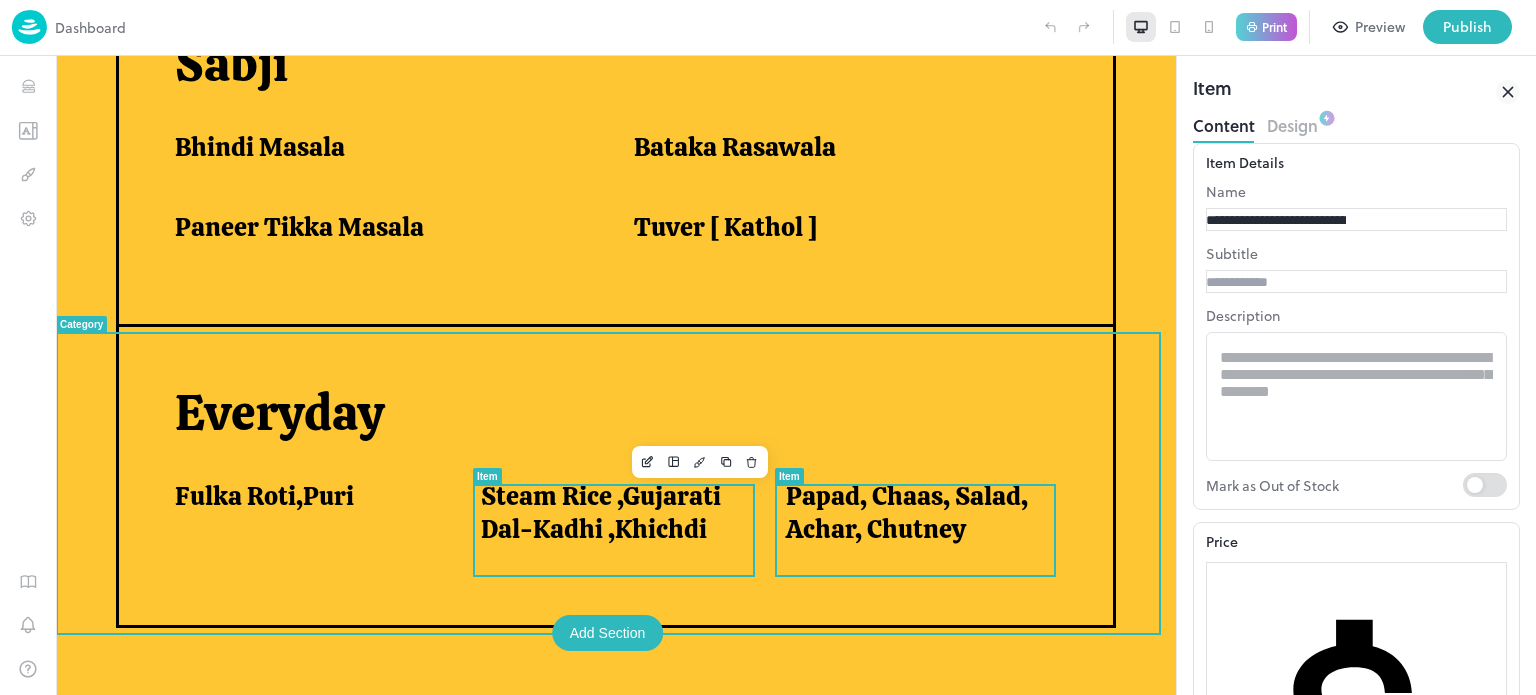 click on "Steam Rice ,Gujarati Dal-Kadhi ,Khichdi" at bounding box center [609, 512] 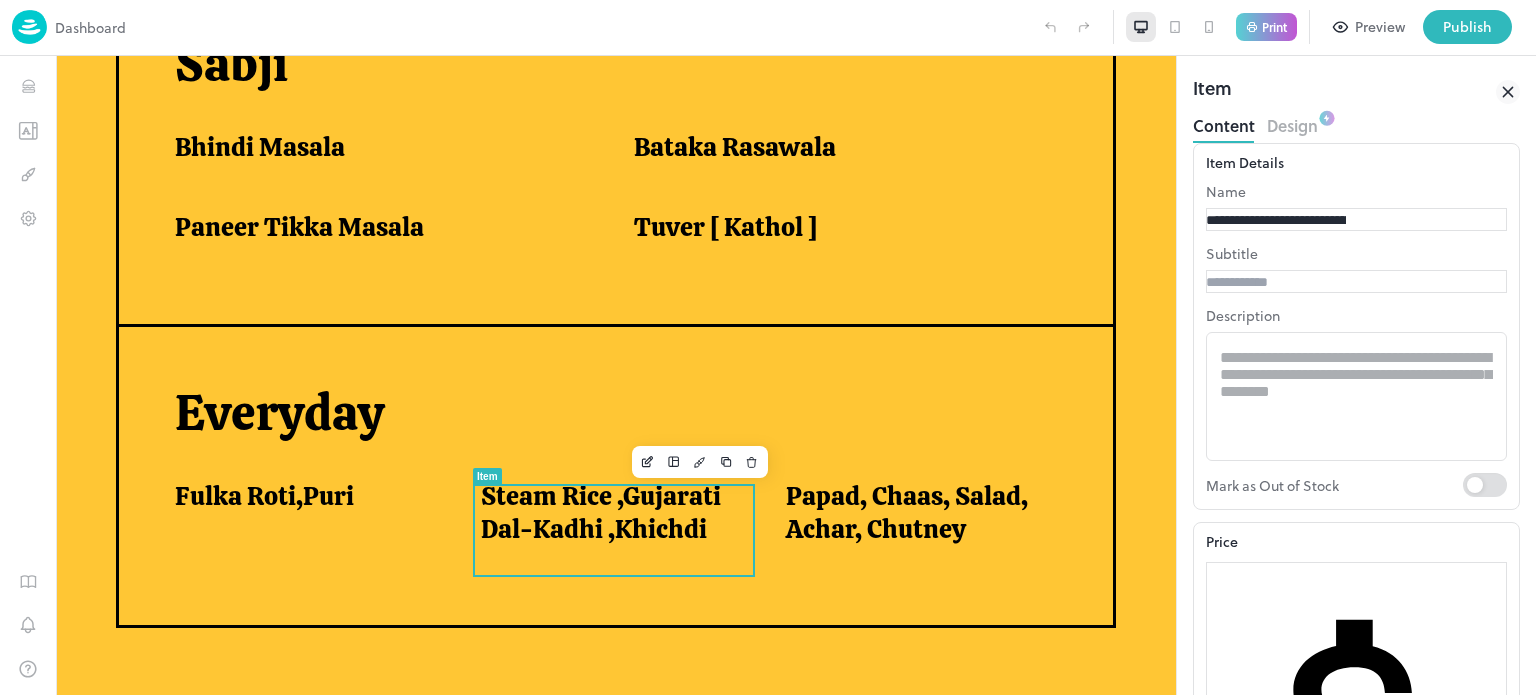 click on "**********" at bounding box center [1276, 220] 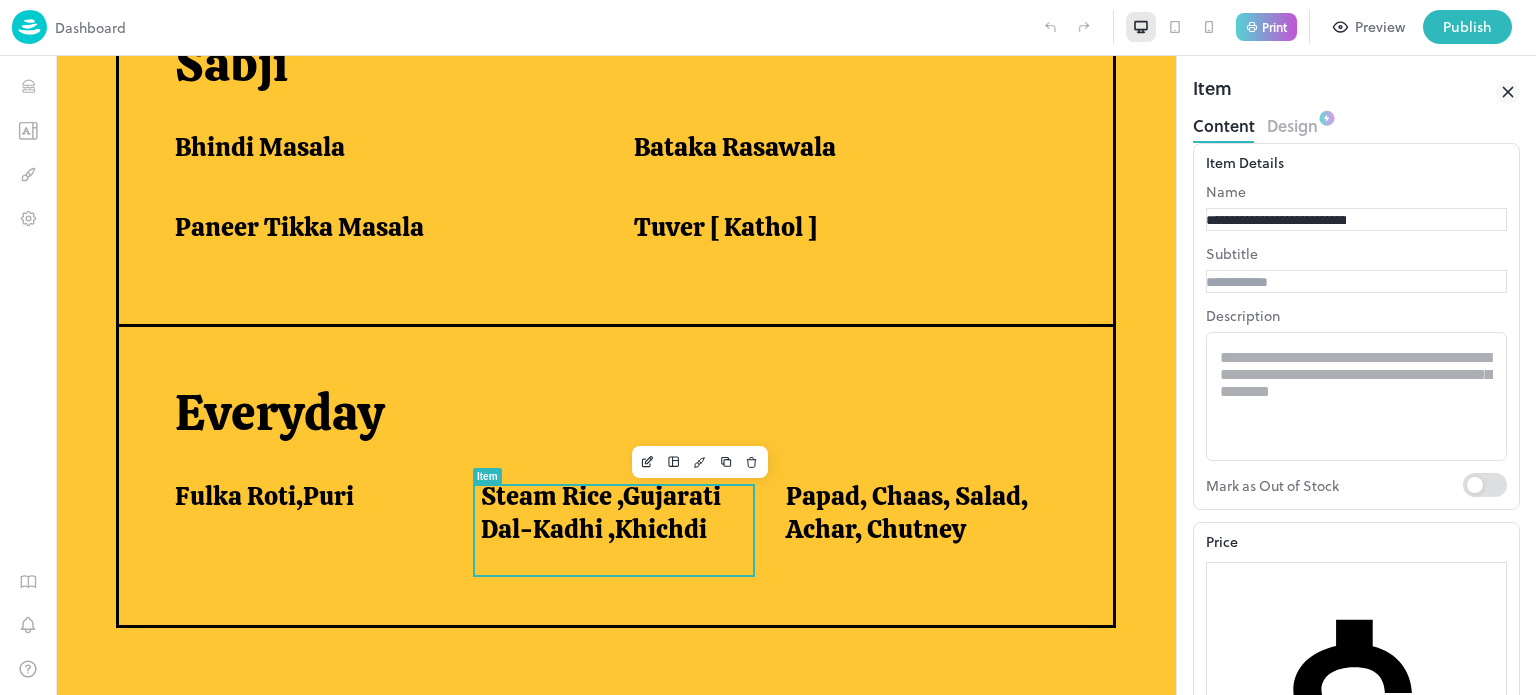 type on "**********" 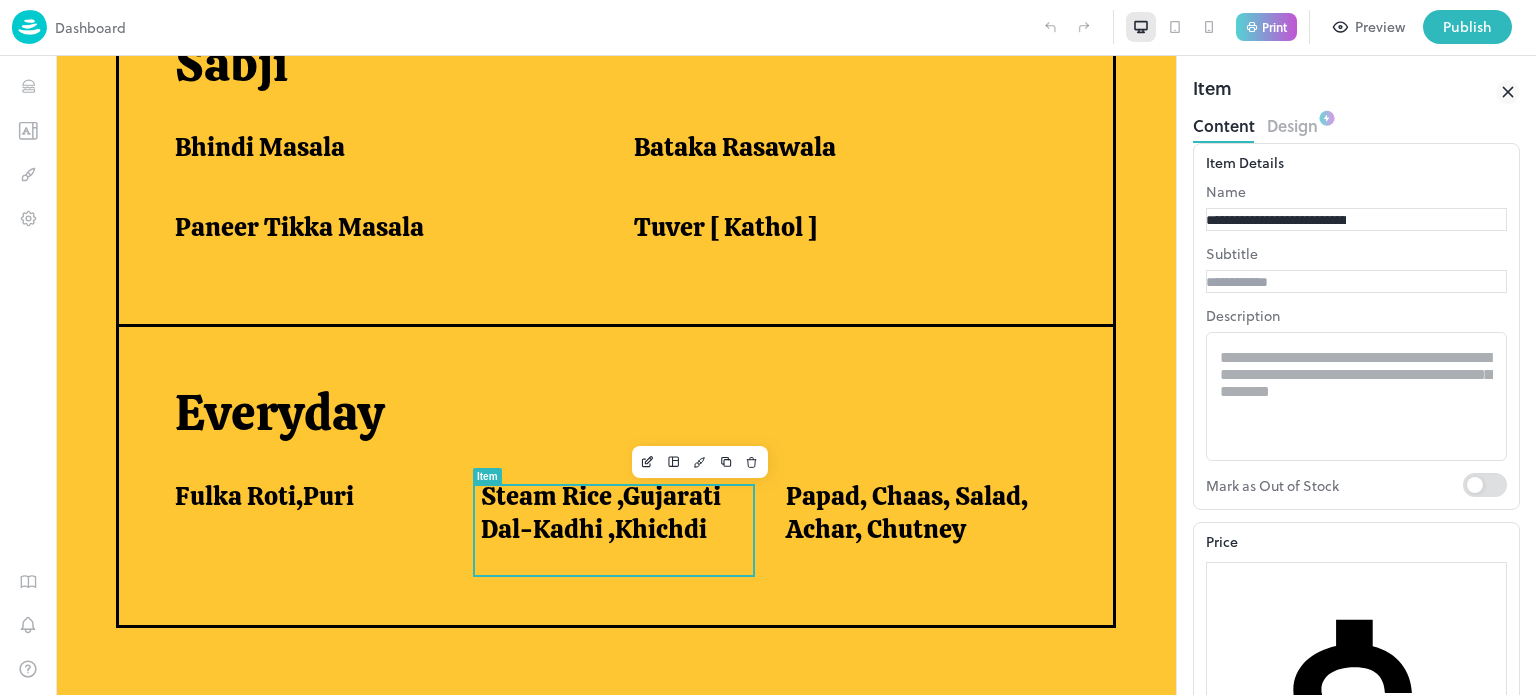 click on "Update Item" at bounding box center (1234, 1287) 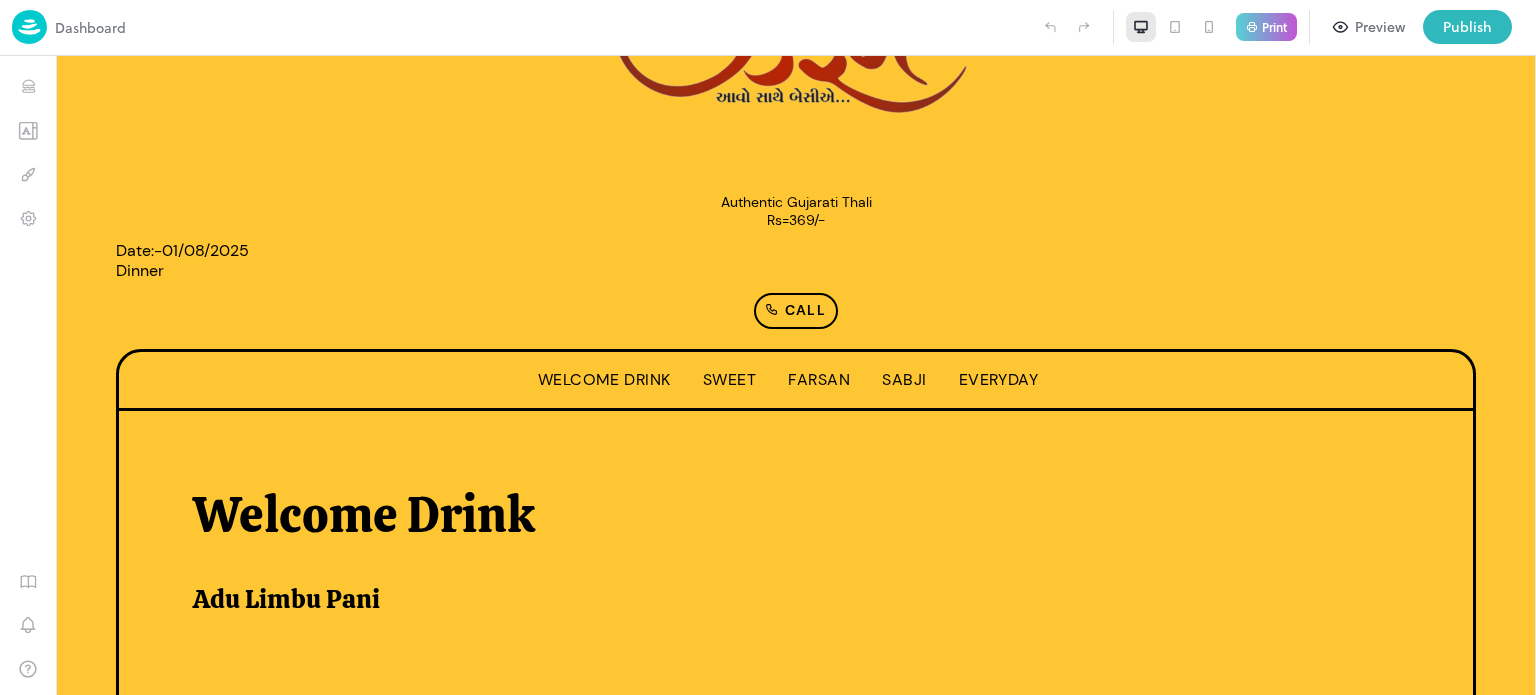 scroll, scrollTop: 192, scrollLeft: 0, axis: vertical 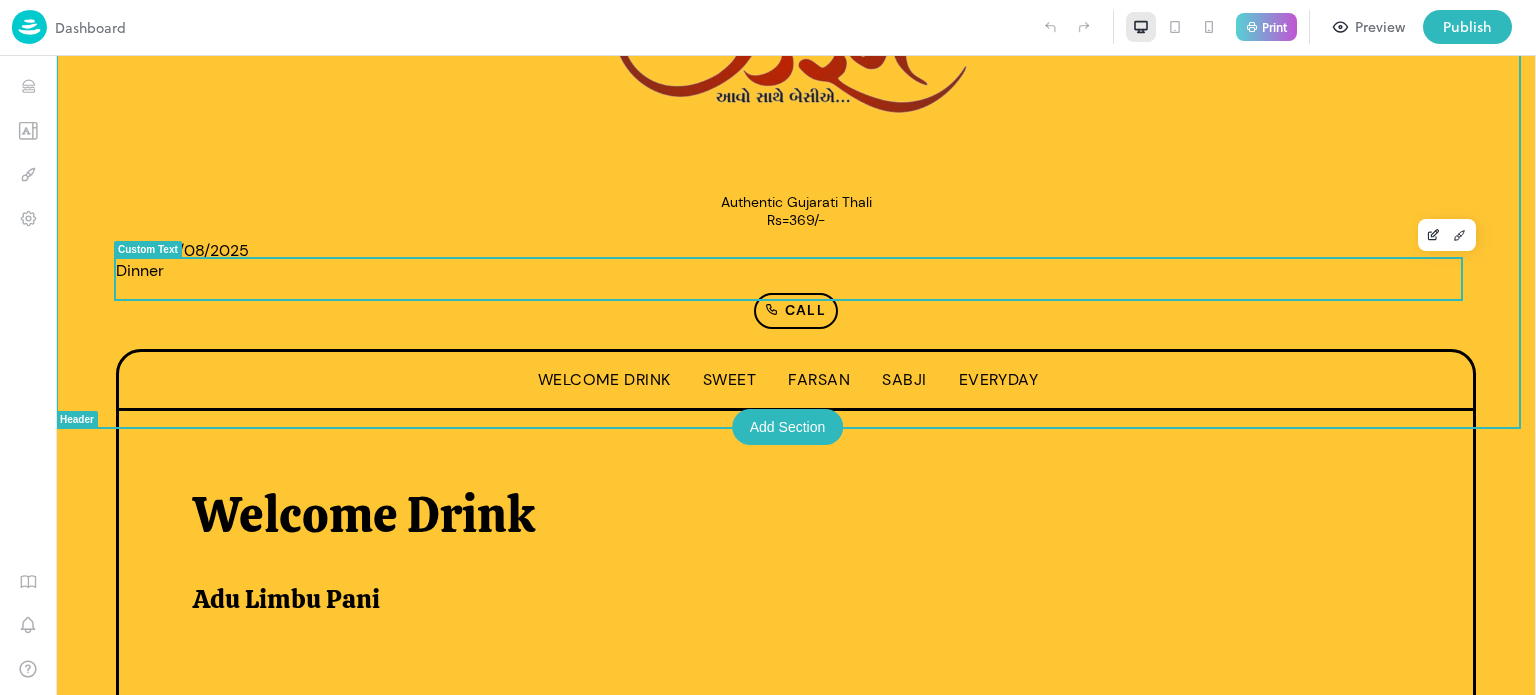 click on "Date:-01/08/2025
Dinner" at bounding box center [796, 261] 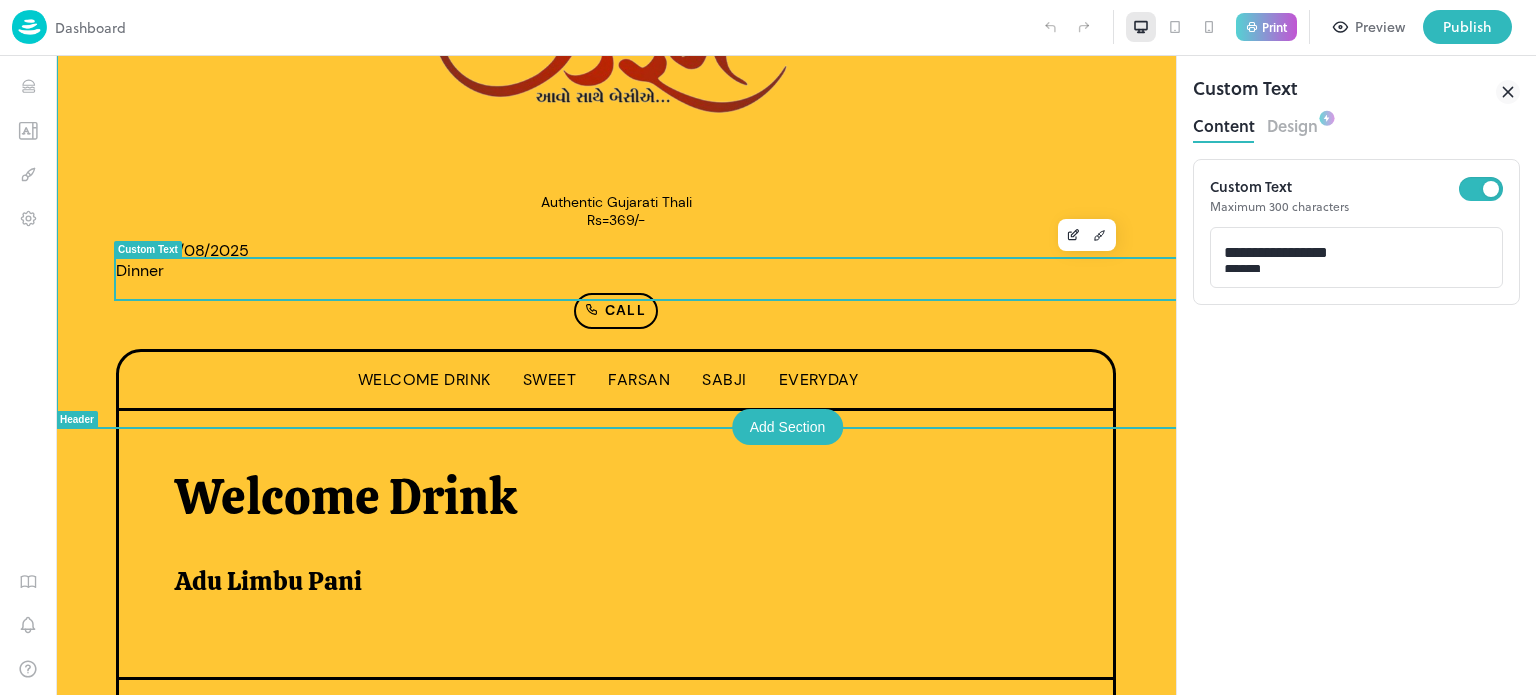 scroll, scrollTop: 0, scrollLeft: 0, axis: both 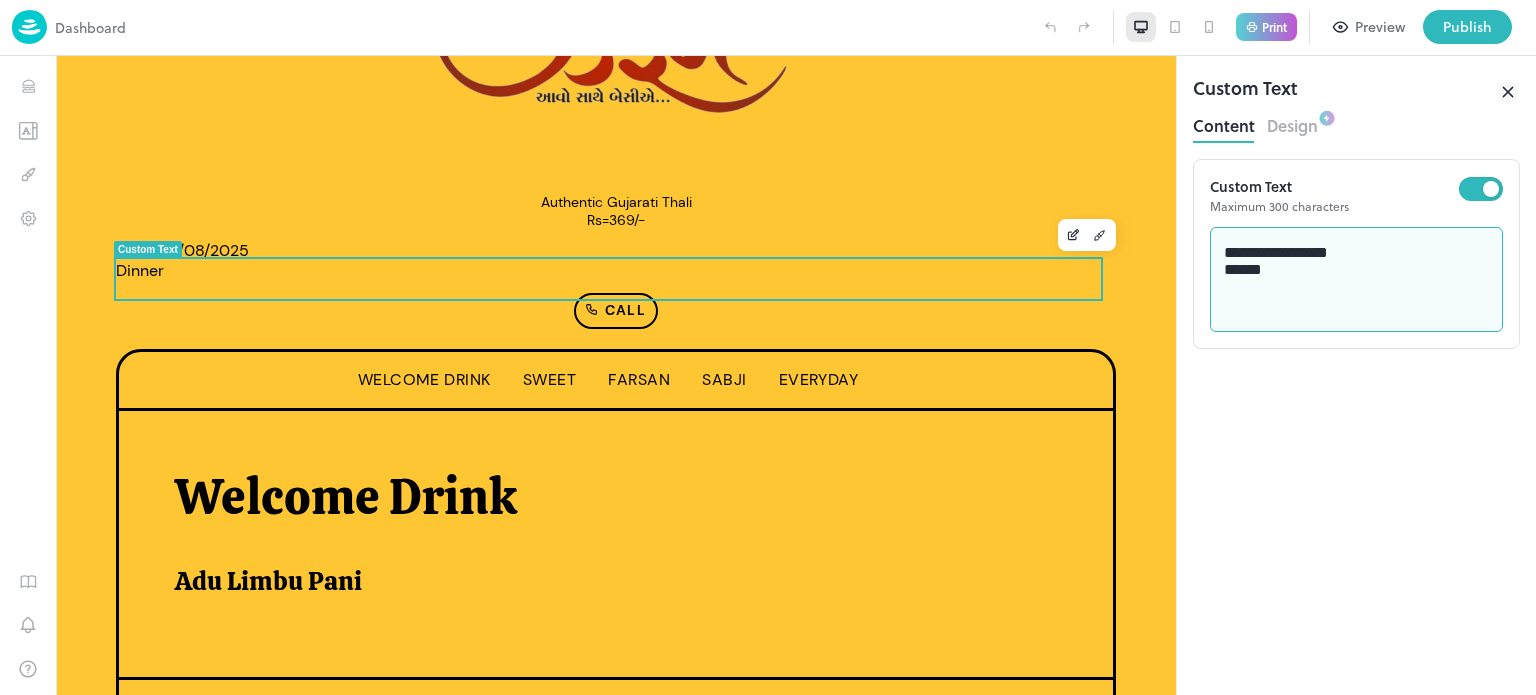 click on "**********" at bounding box center (1357, 280) 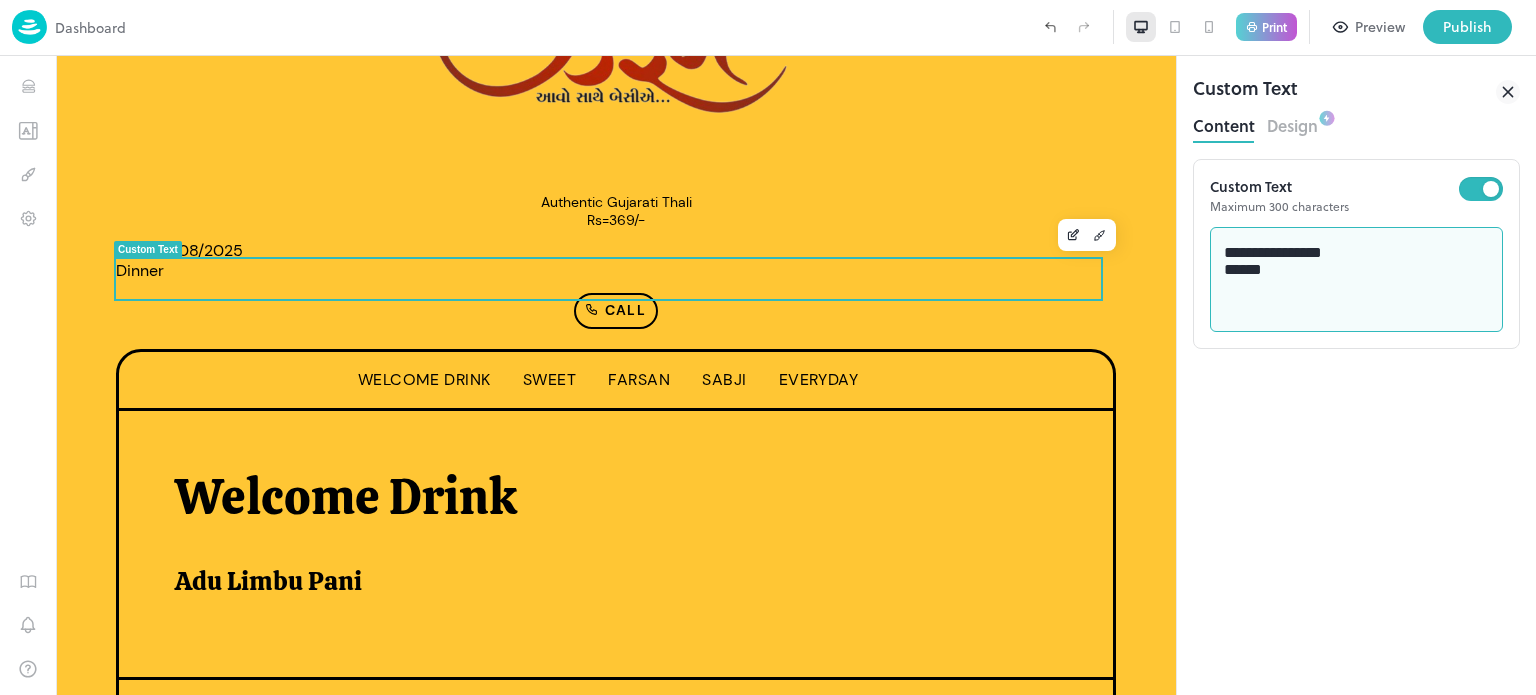 click on "**********" at bounding box center (1357, 280) 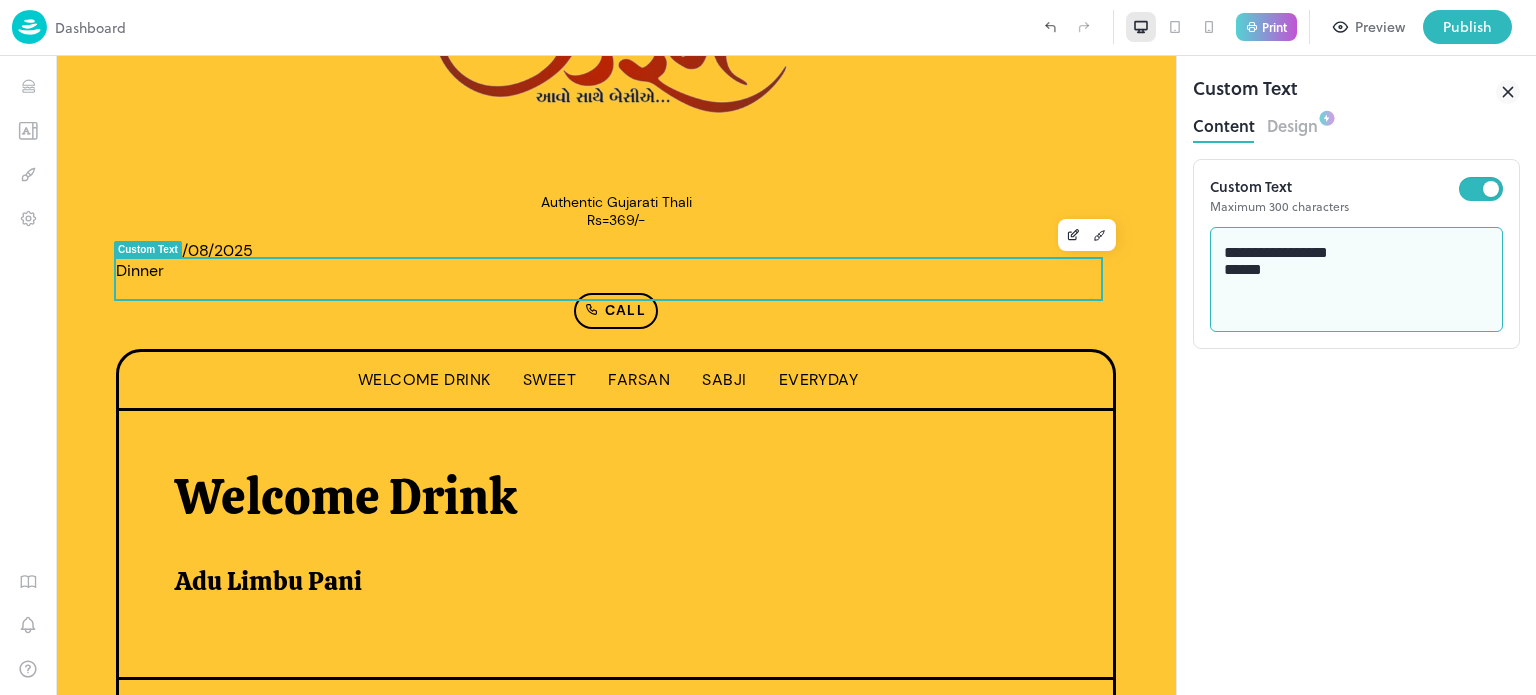 click on "**********" at bounding box center (1357, 280) 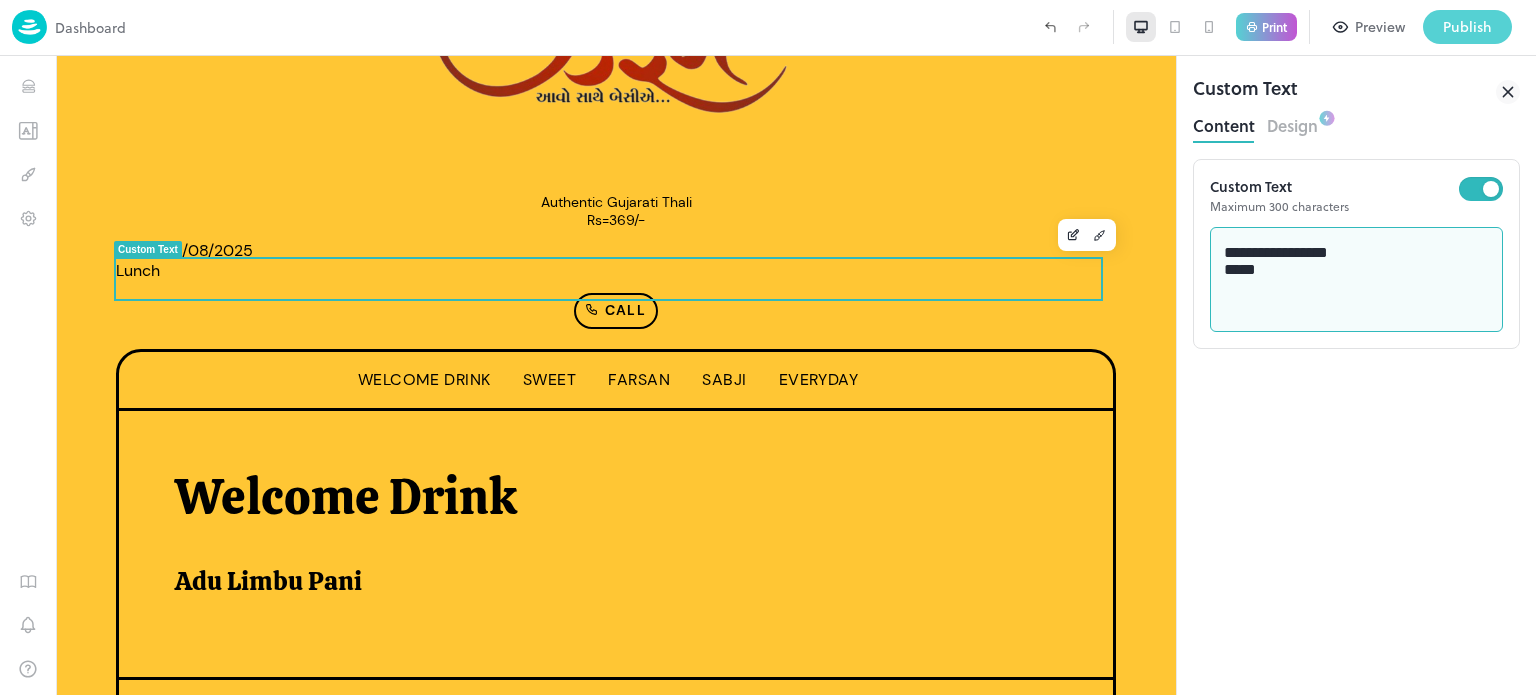type on "**********" 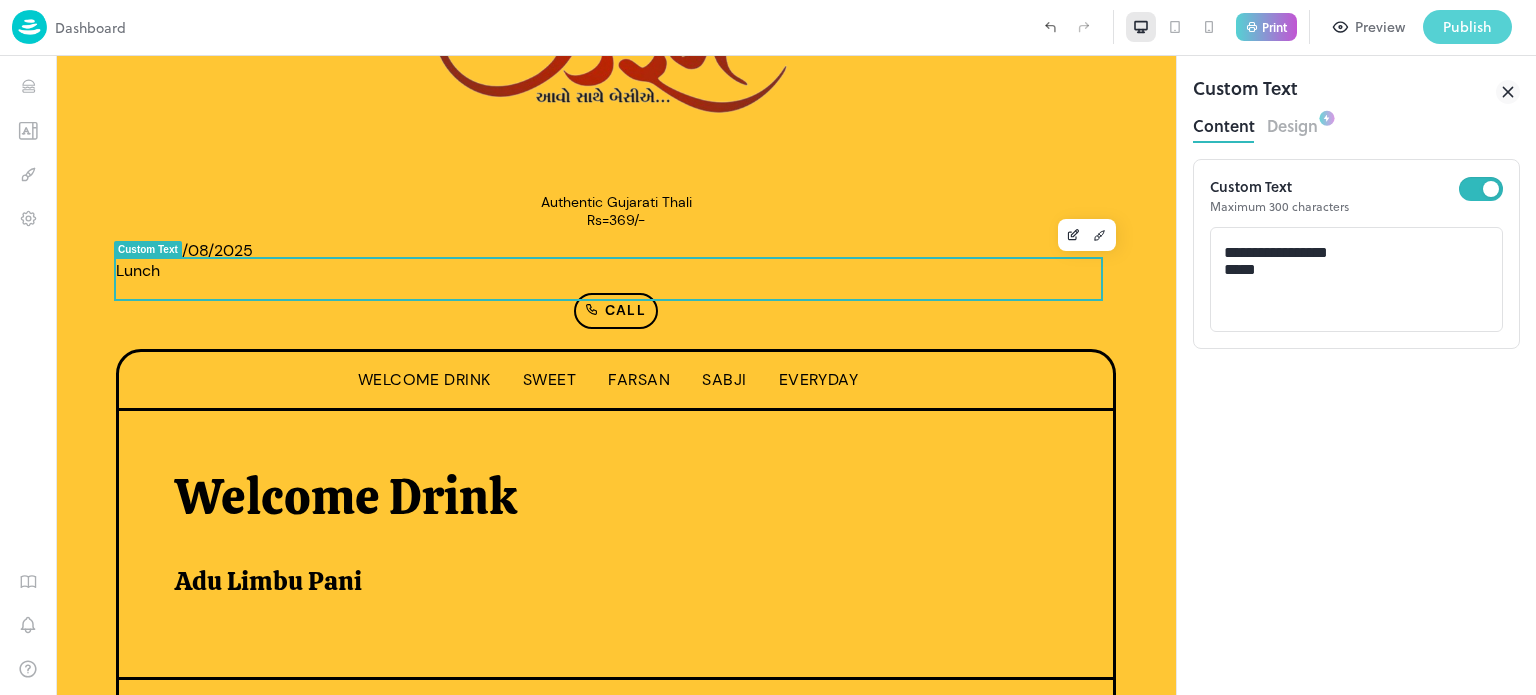 click on "Publish" at bounding box center [1467, 27] 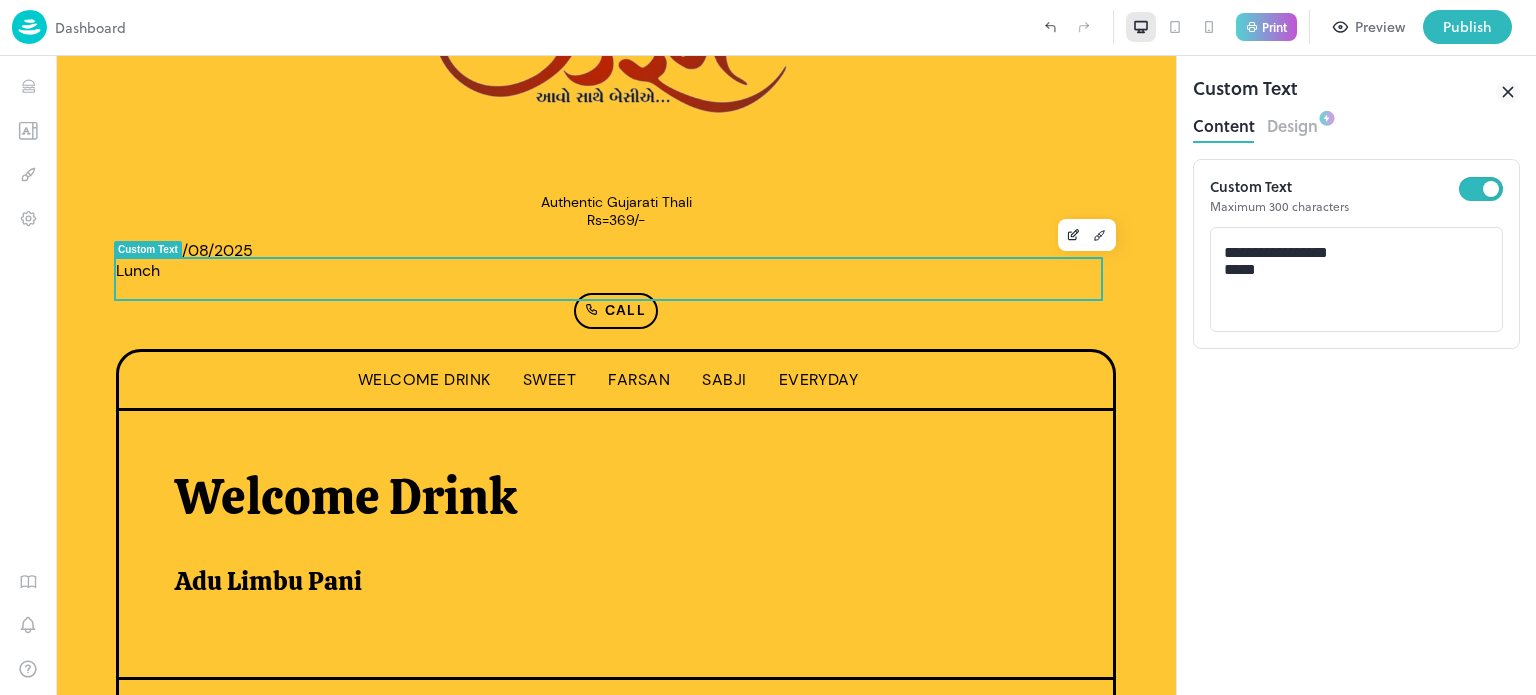 click on "Download" at bounding box center [981, 1324] 